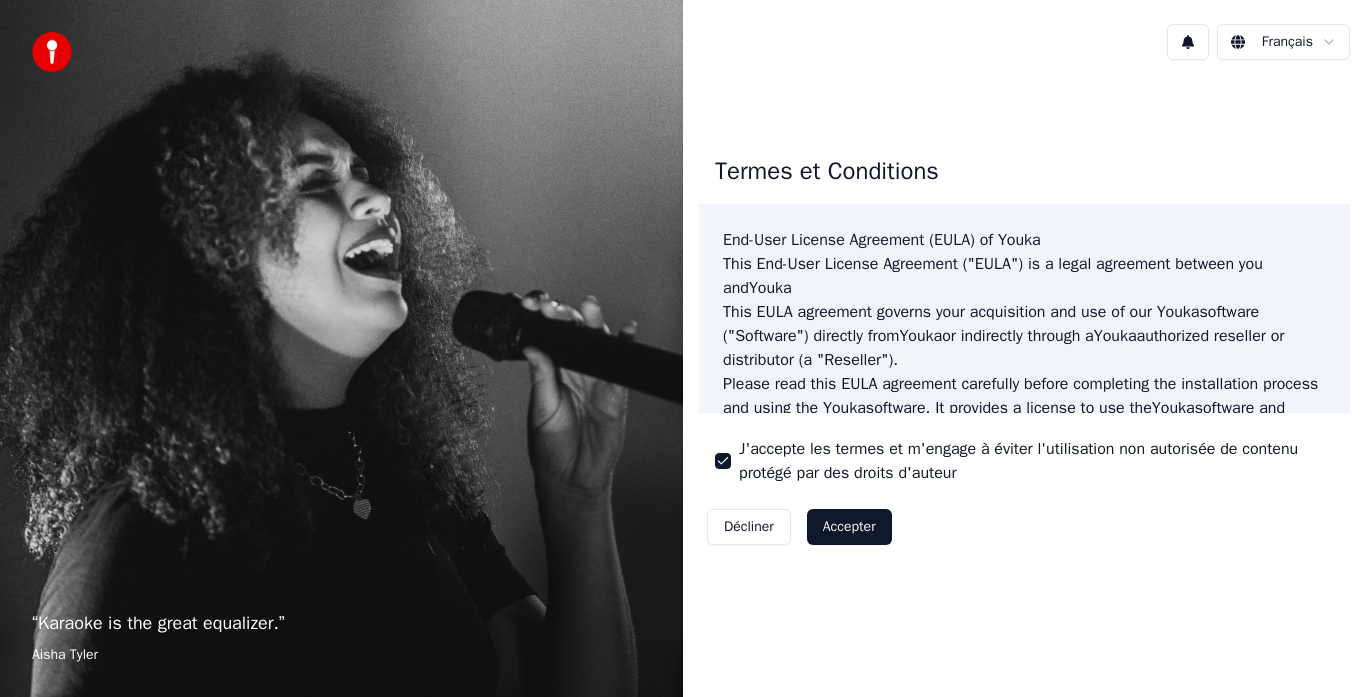 scroll, scrollTop: 0, scrollLeft: 0, axis: both 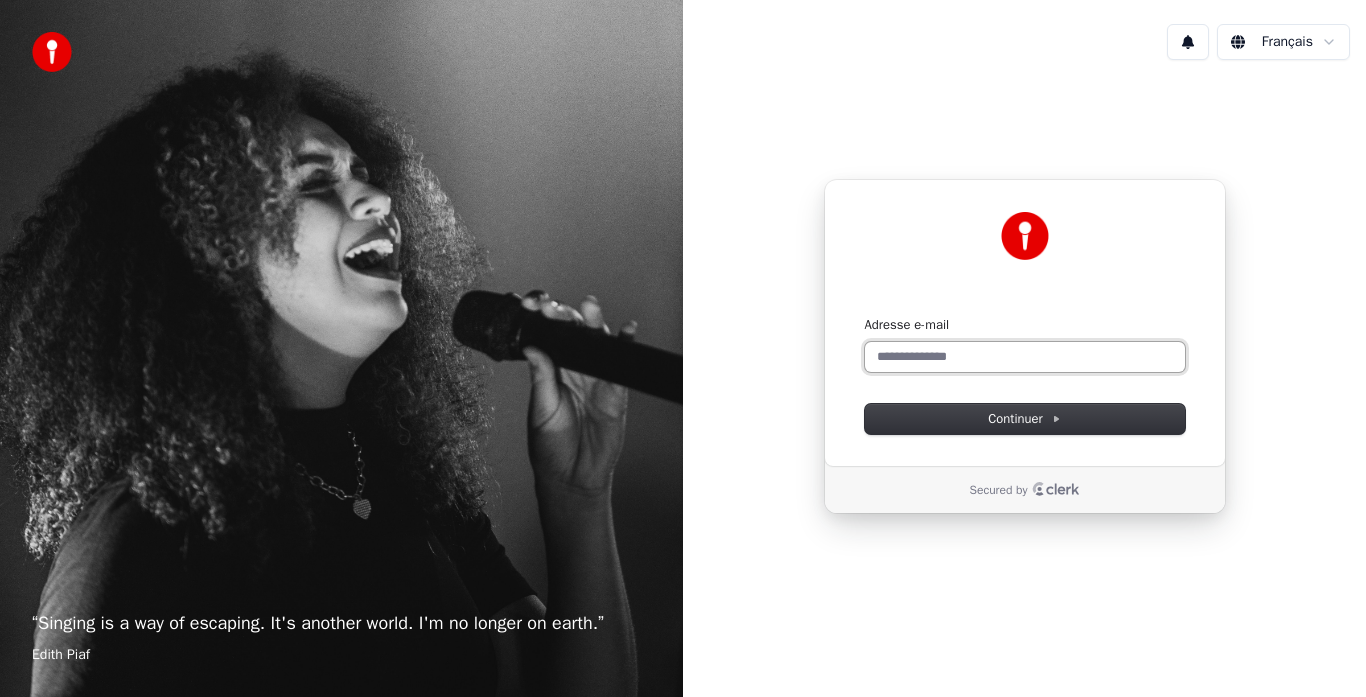 click on "Adresse e-mail" at bounding box center (1025, 357) 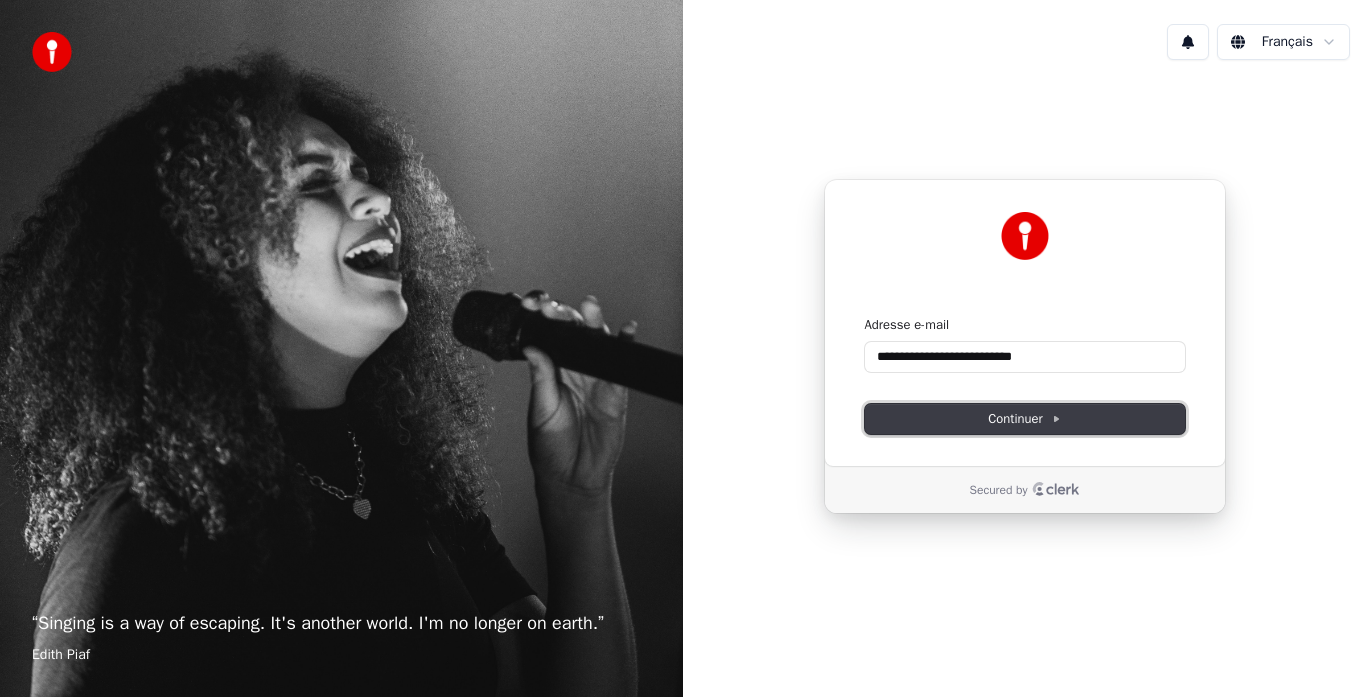 click on "Continuer" at bounding box center (1025, 419) 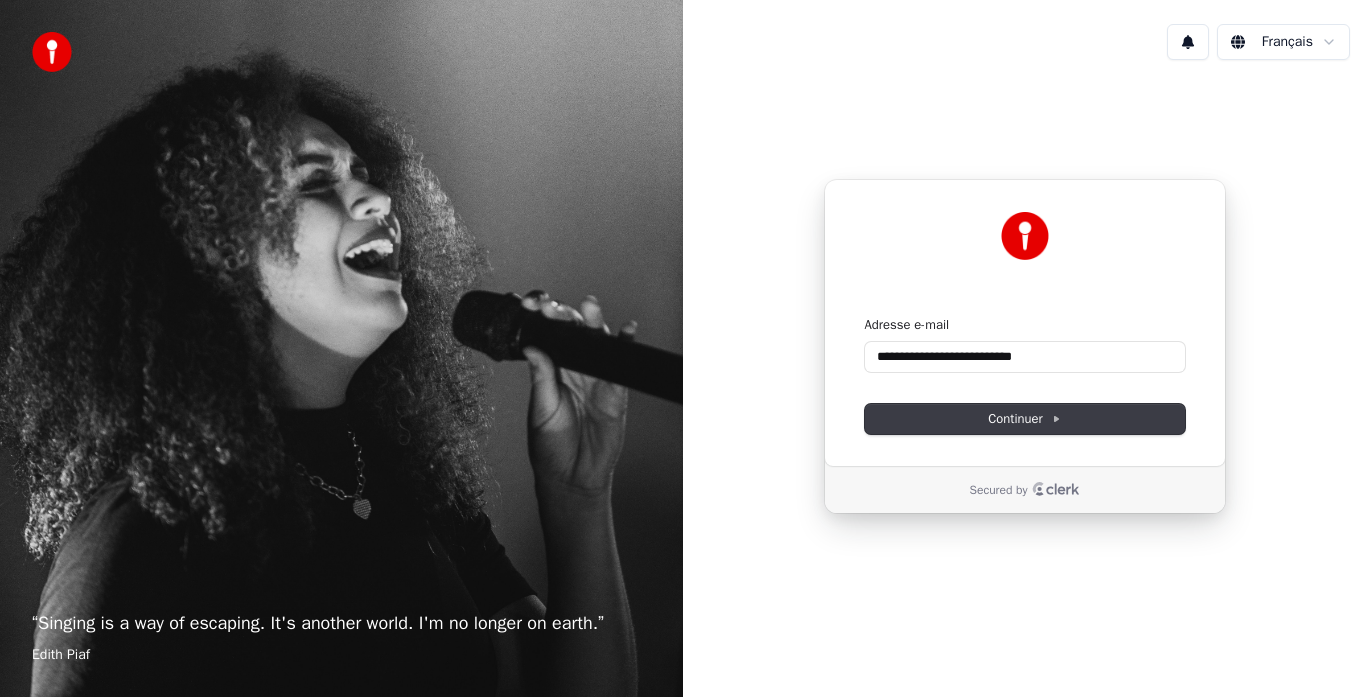 type on "**********" 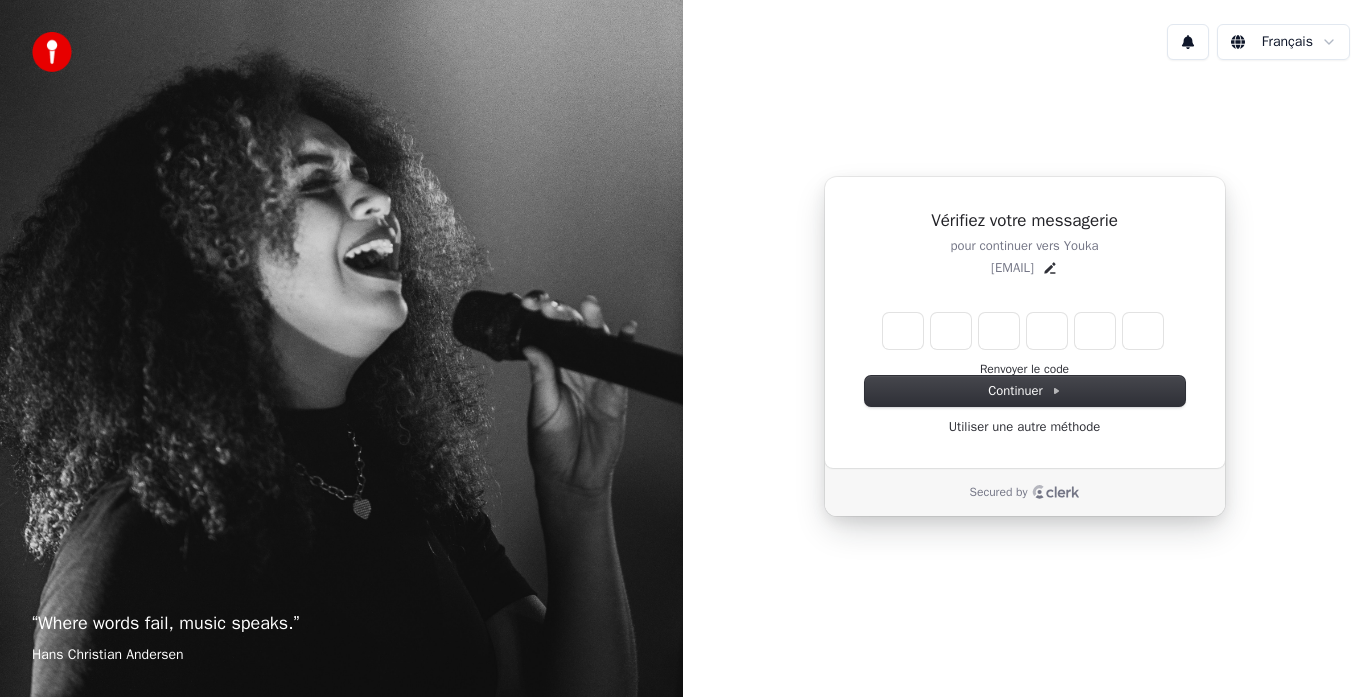 type on "*" 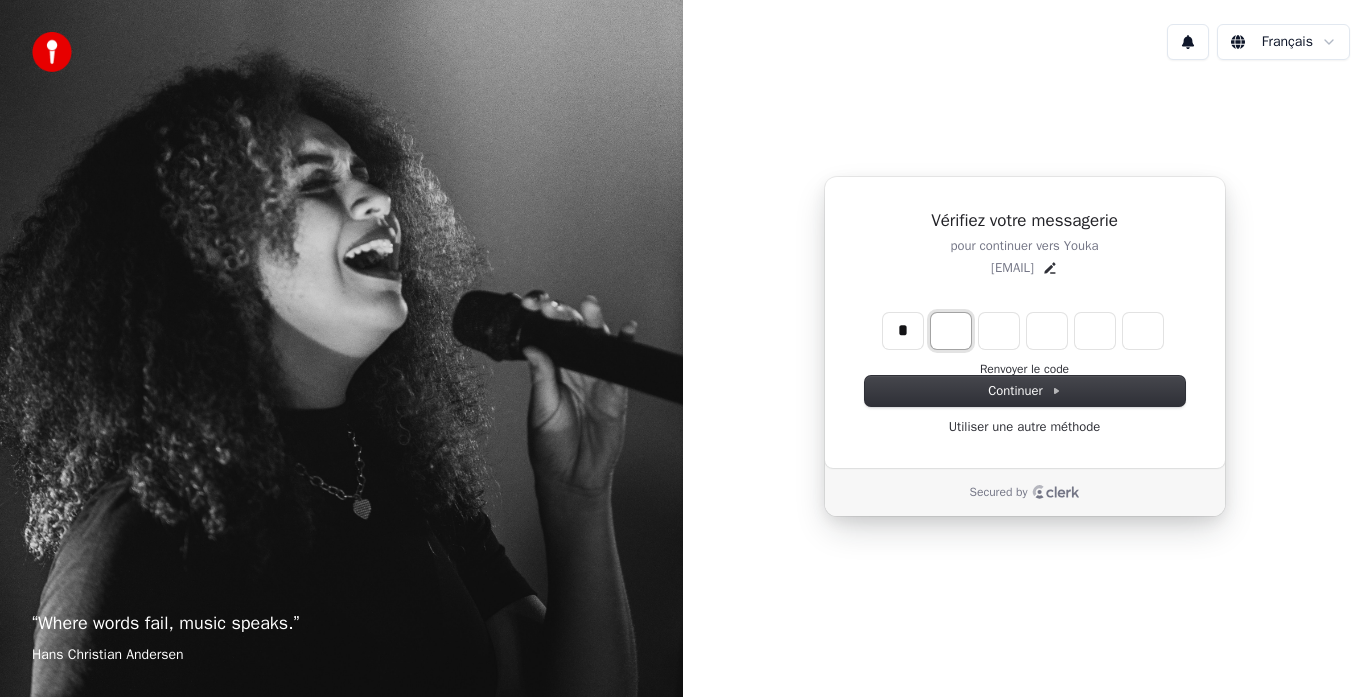 type on "*" 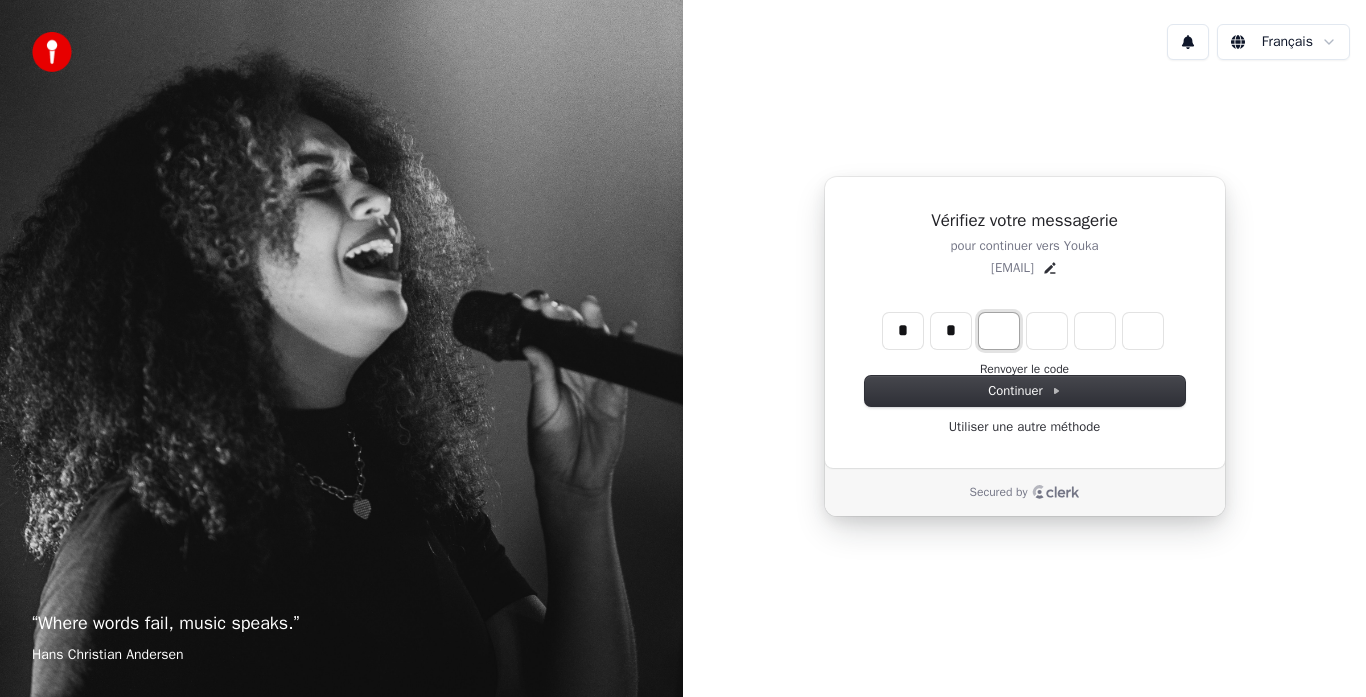 type on "**" 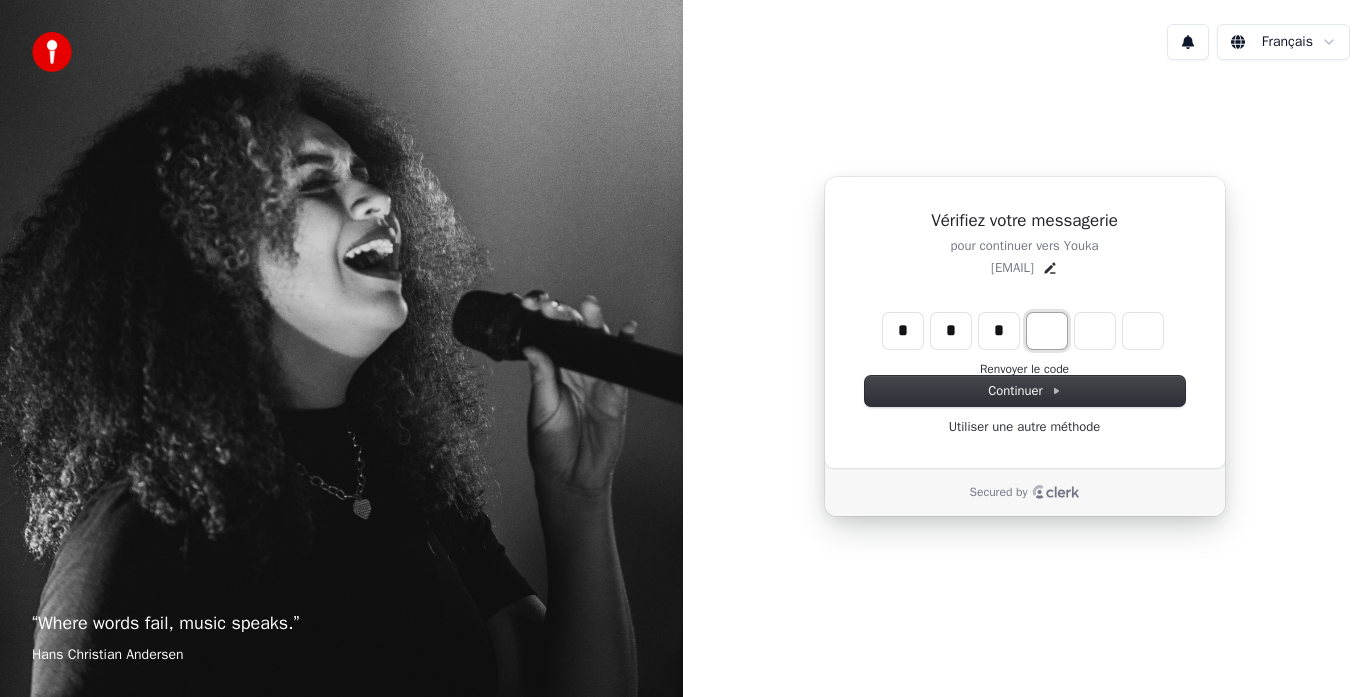 type on "***" 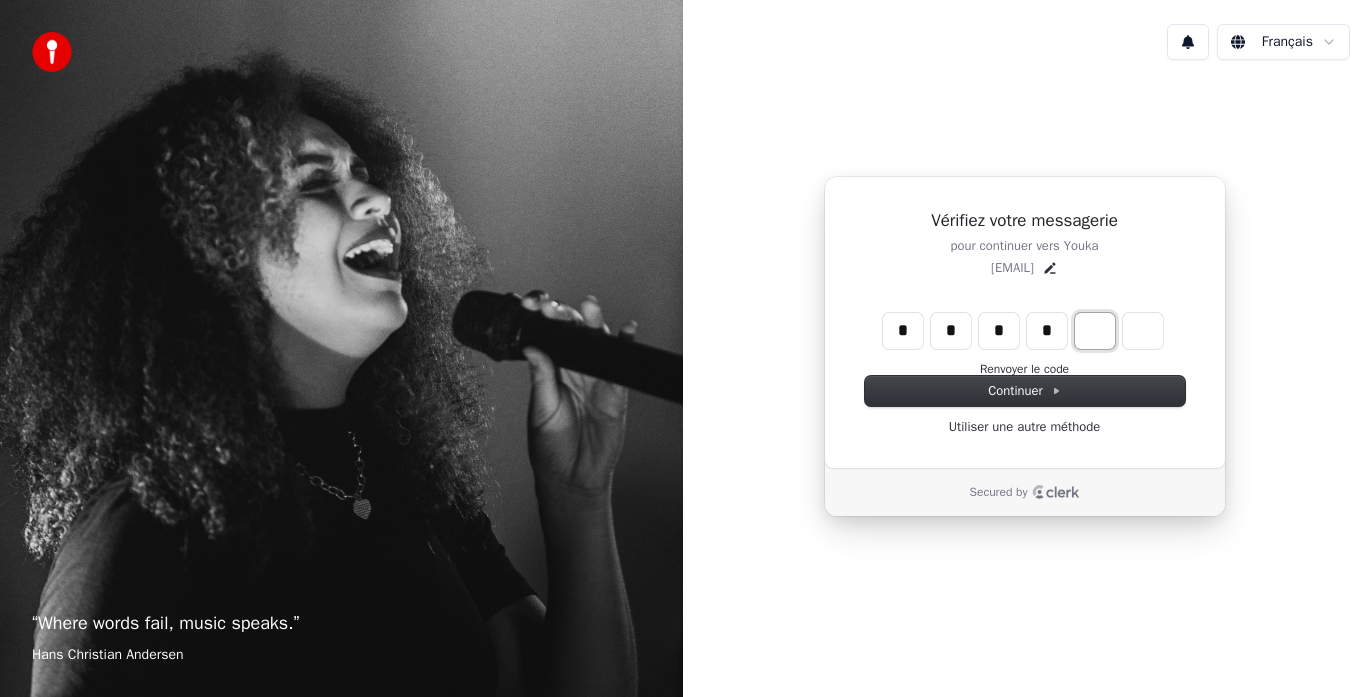 type on "****" 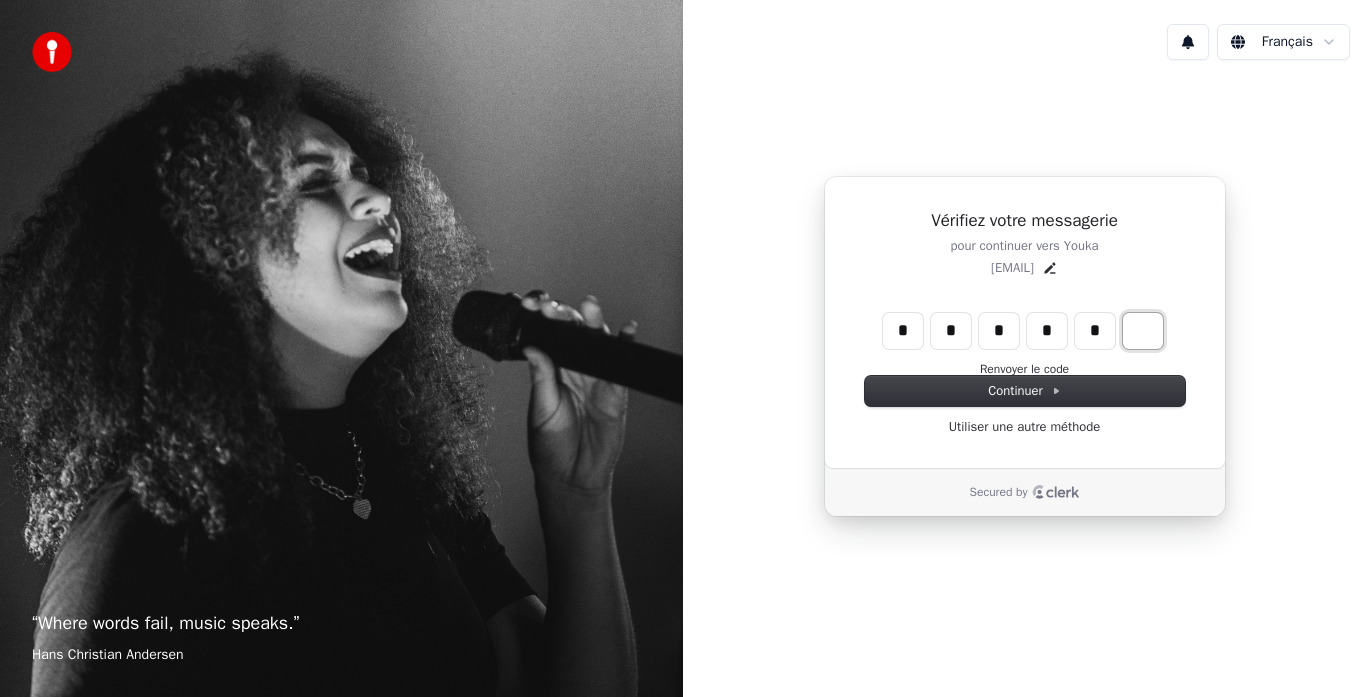 type on "******" 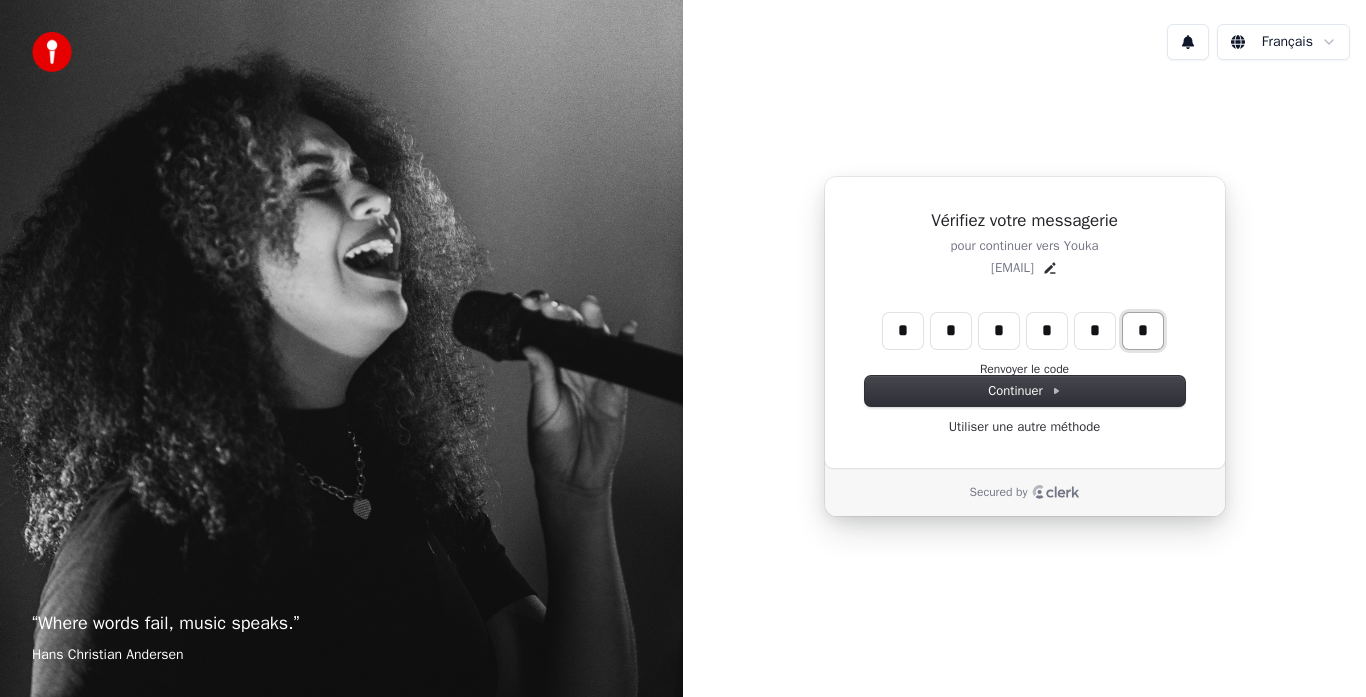 type on "*" 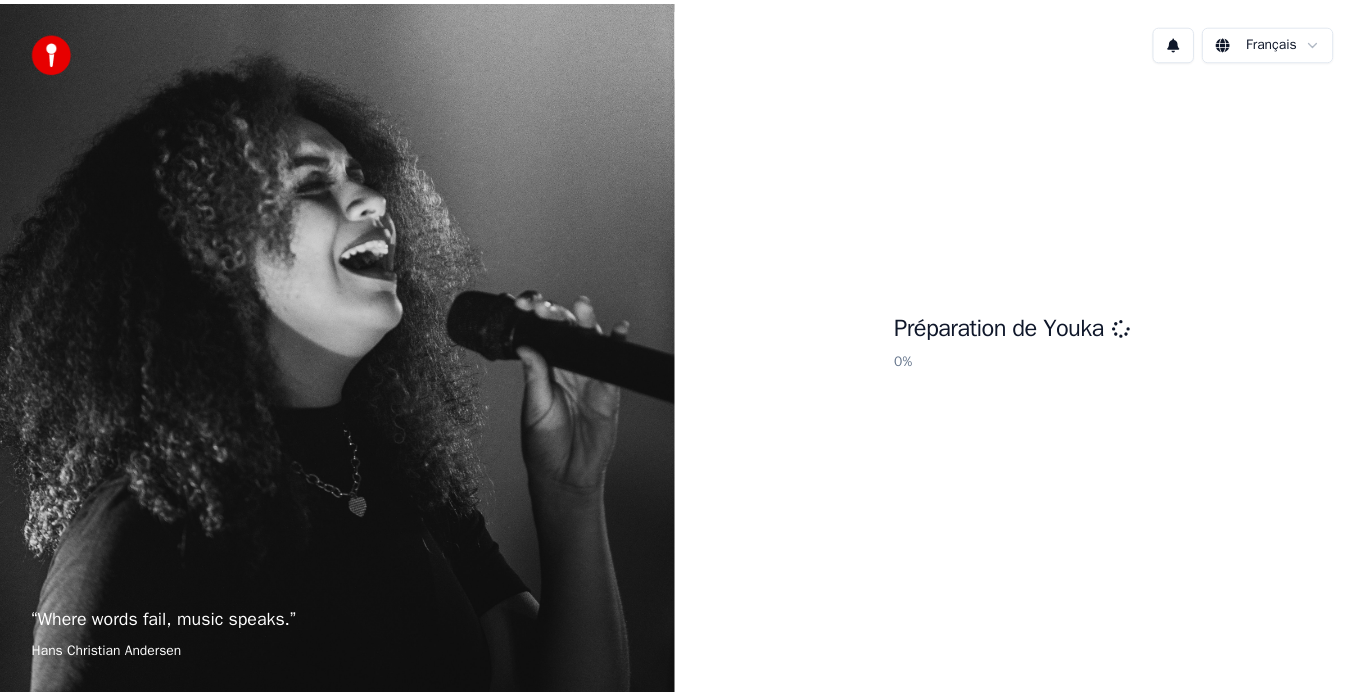 scroll, scrollTop: 0, scrollLeft: 0, axis: both 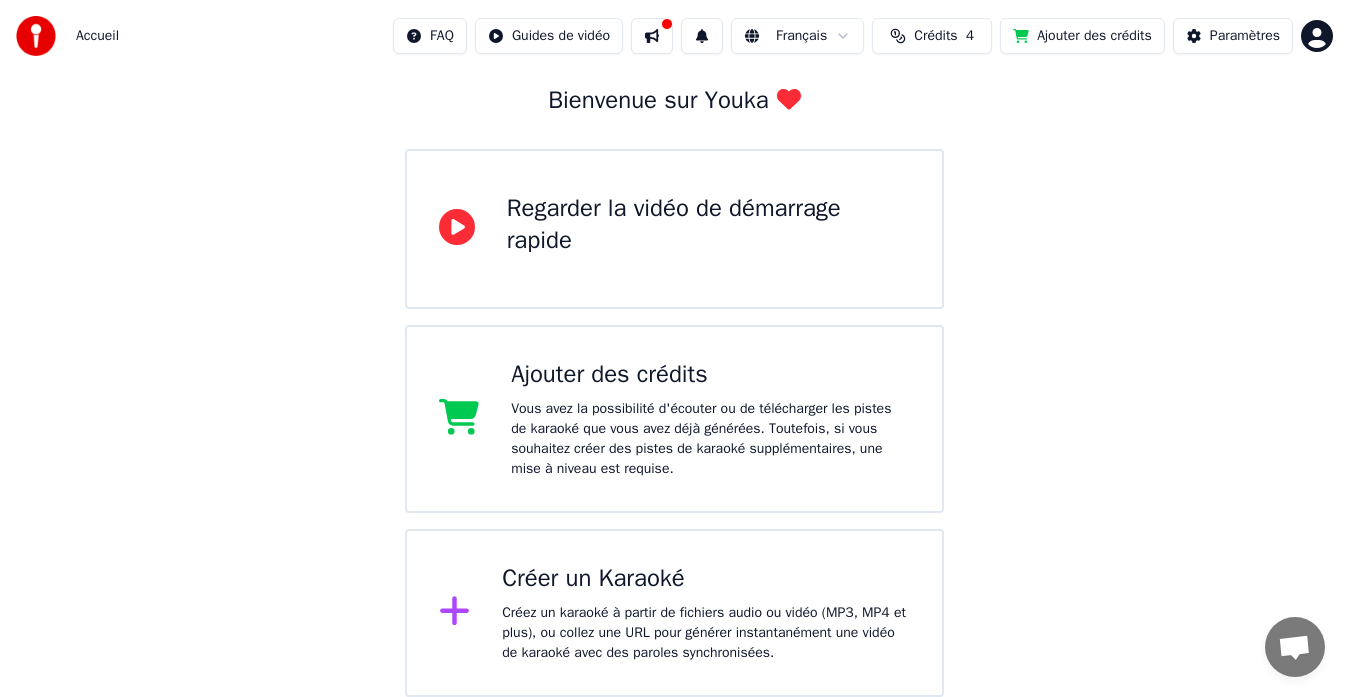 click on "Créer un Karaoké" at bounding box center [706, 579] 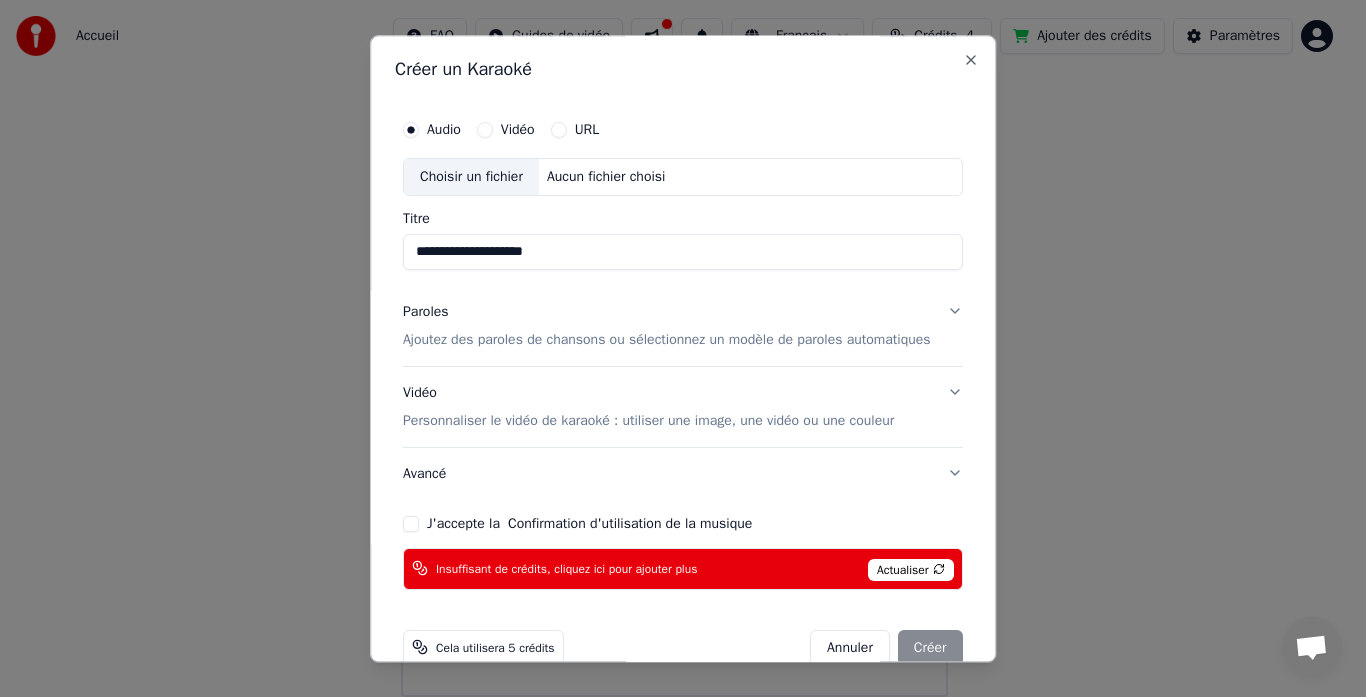type on "**********" 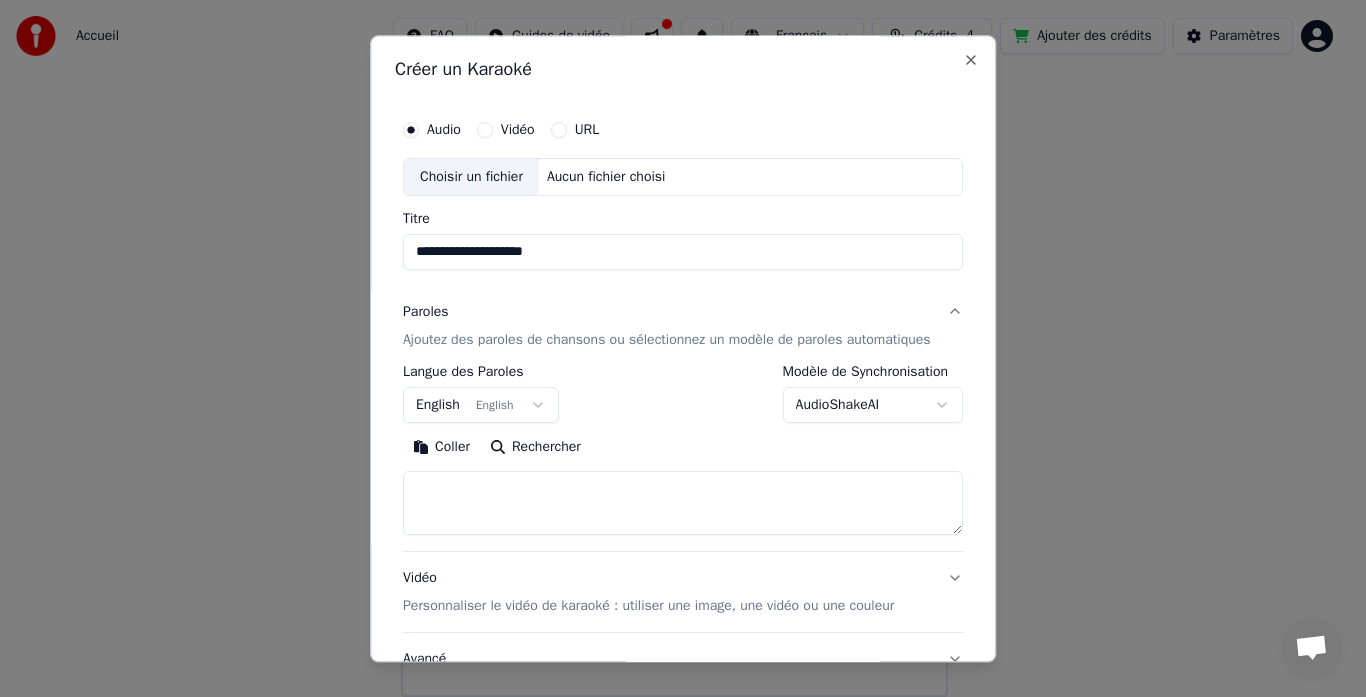 click on "Ajoutez des paroles de chansons ou sélectionnez un modèle de paroles automatiques" at bounding box center (667, 340) 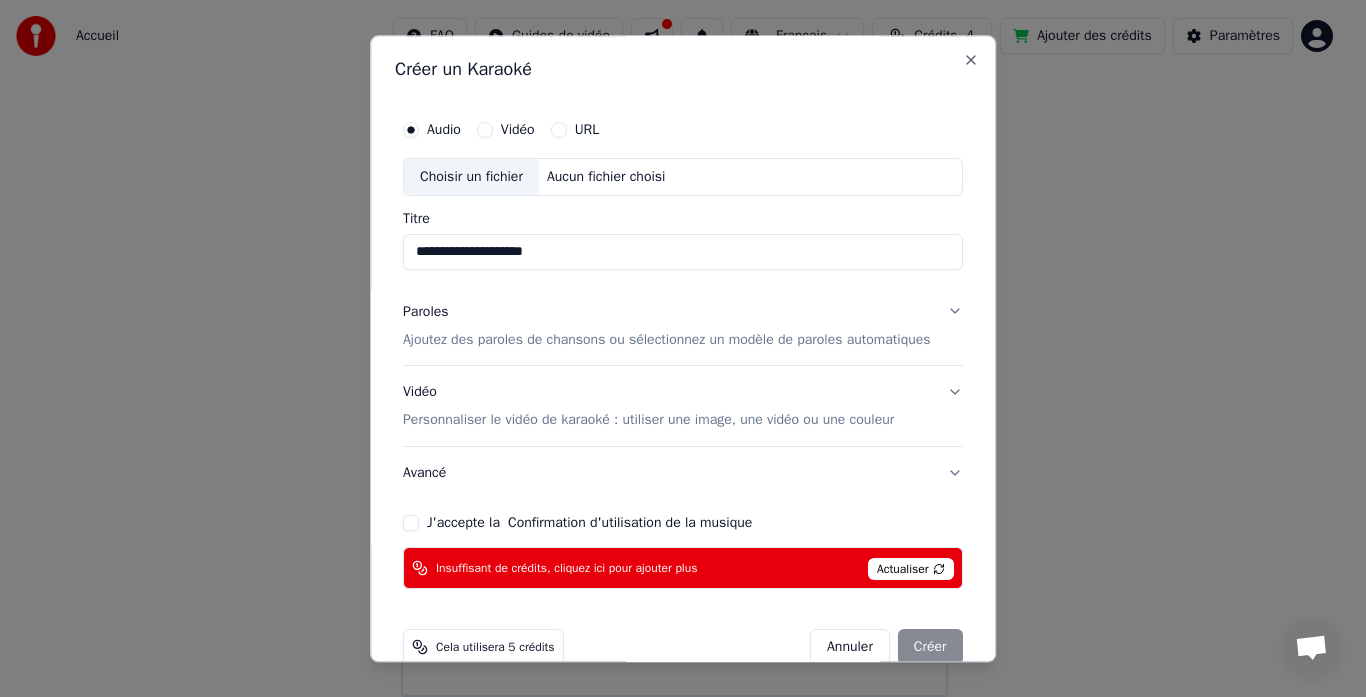 click on "Ajoutez des paroles de chansons ou sélectionnez un modèle de paroles automatiques" at bounding box center (667, 340) 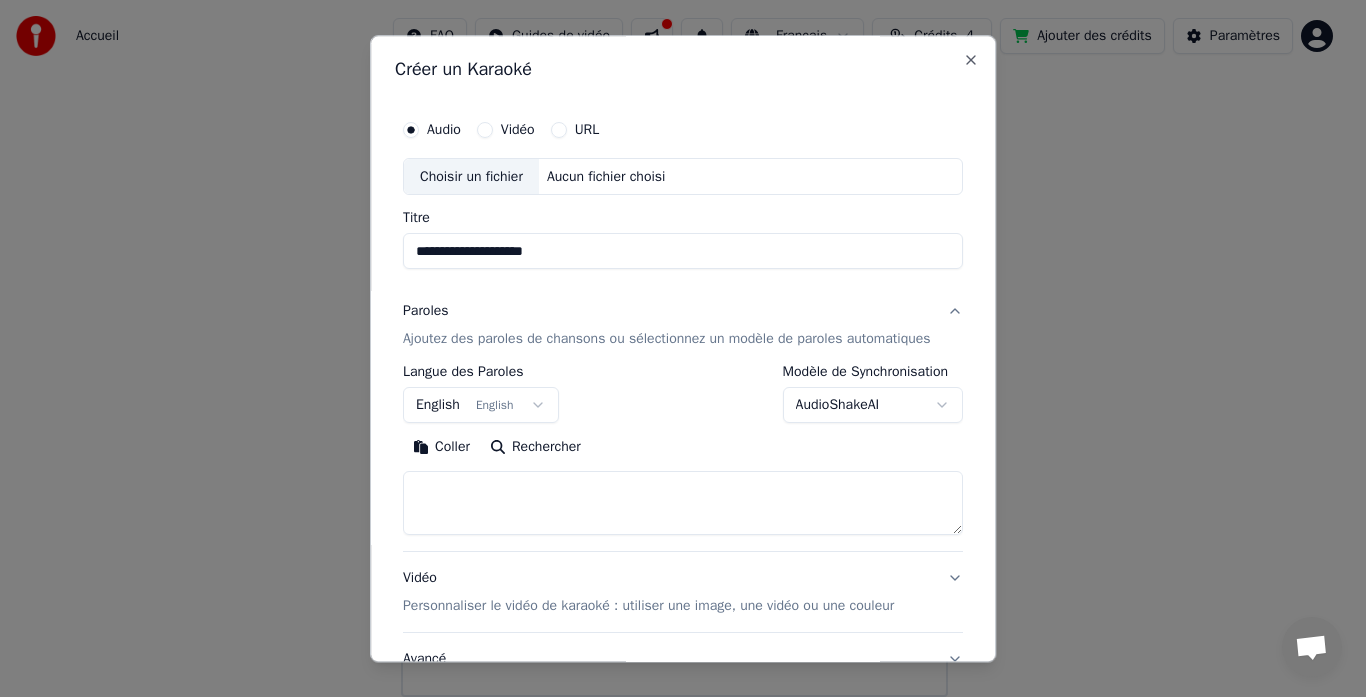 click on "English English" at bounding box center (481, 406) 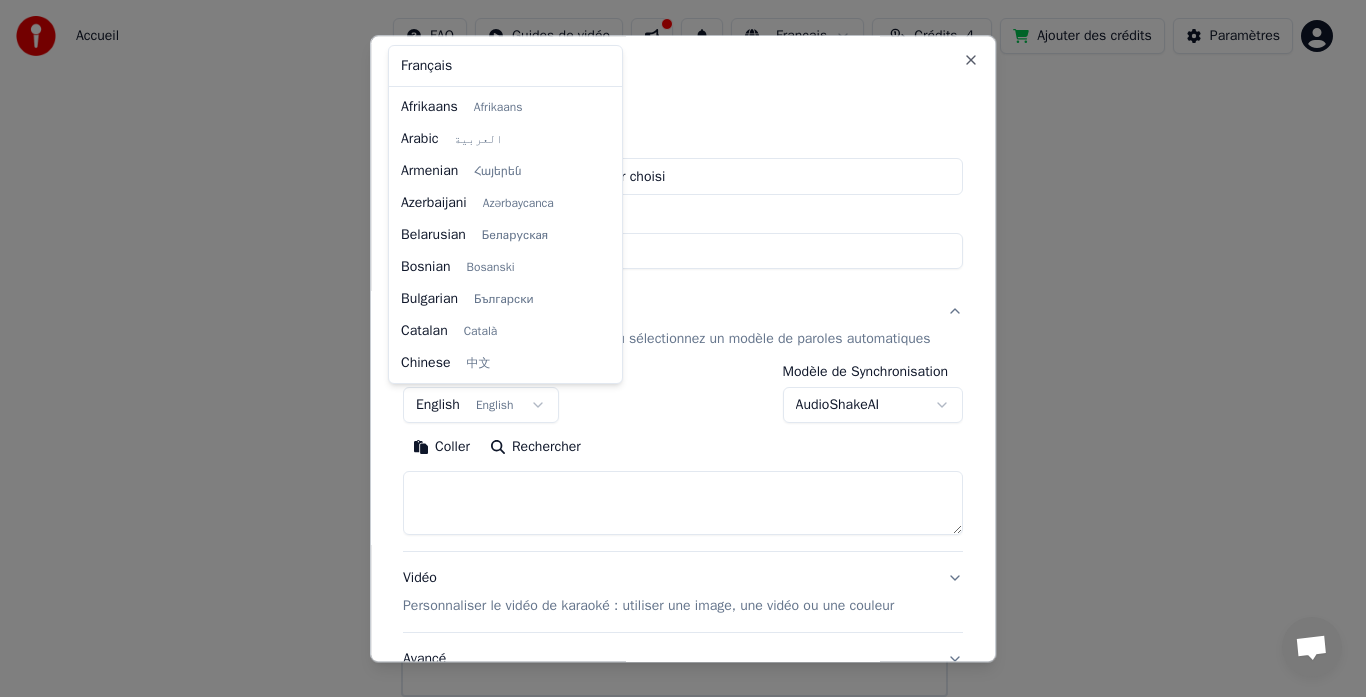 scroll, scrollTop: 160, scrollLeft: 0, axis: vertical 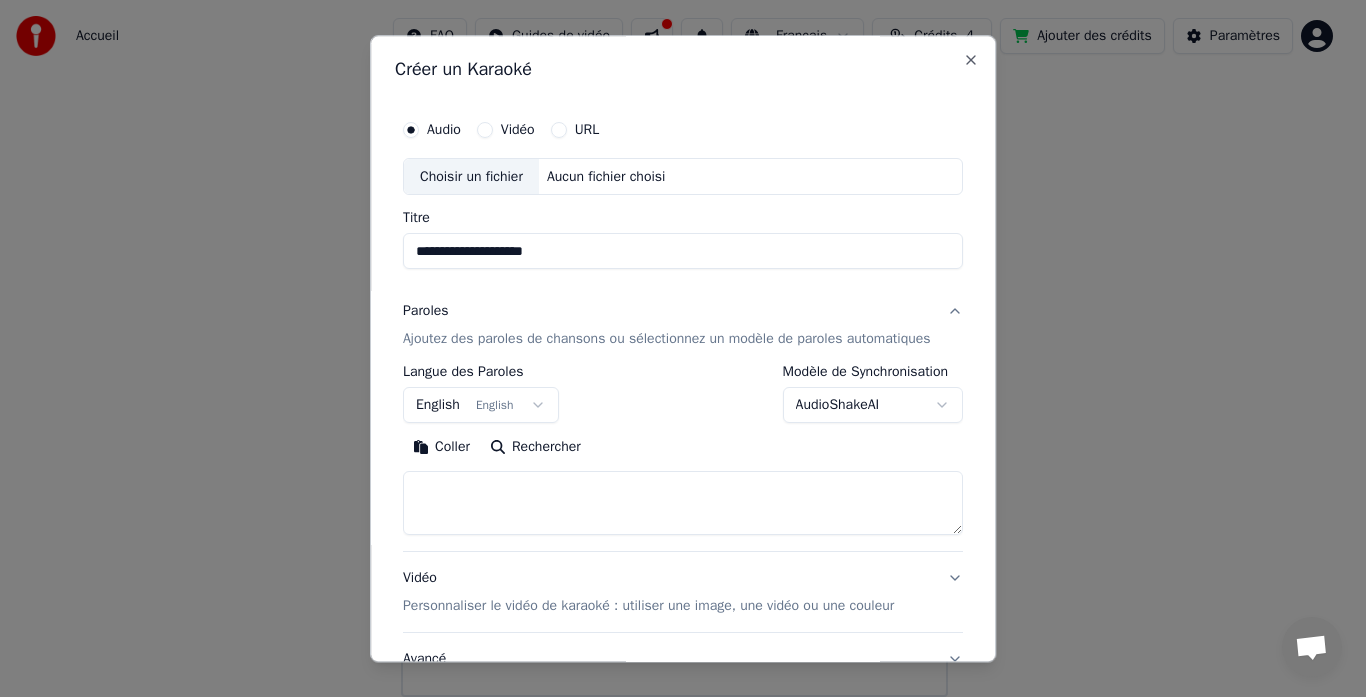 click on "**********" at bounding box center (674, 295) 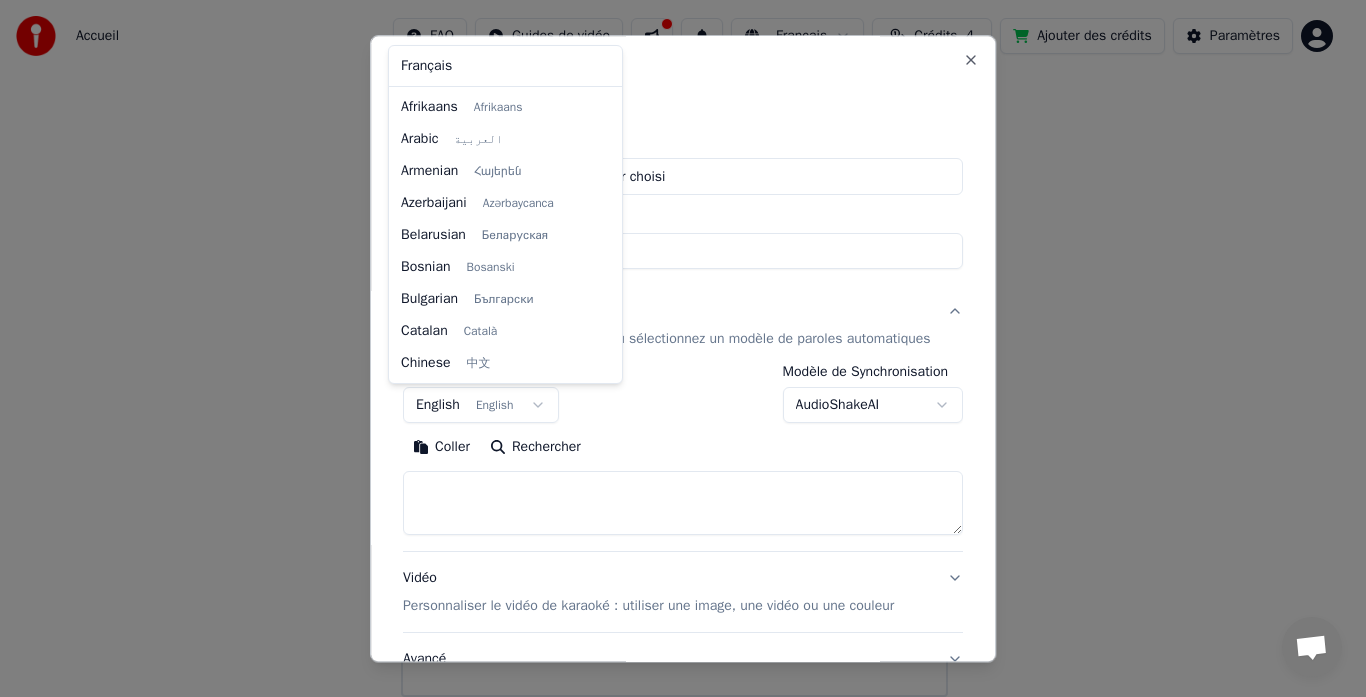scroll, scrollTop: 160, scrollLeft: 0, axis: vertical 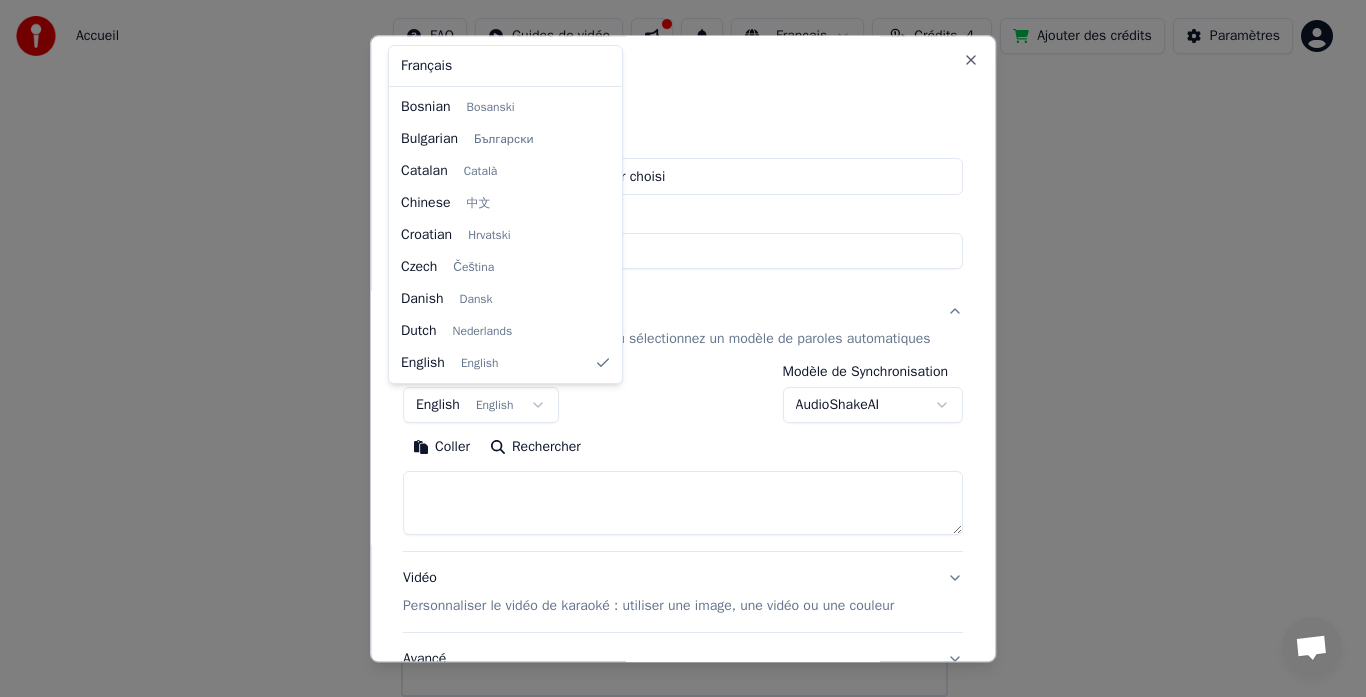 click on "**********" at bounding box center [674, 295] 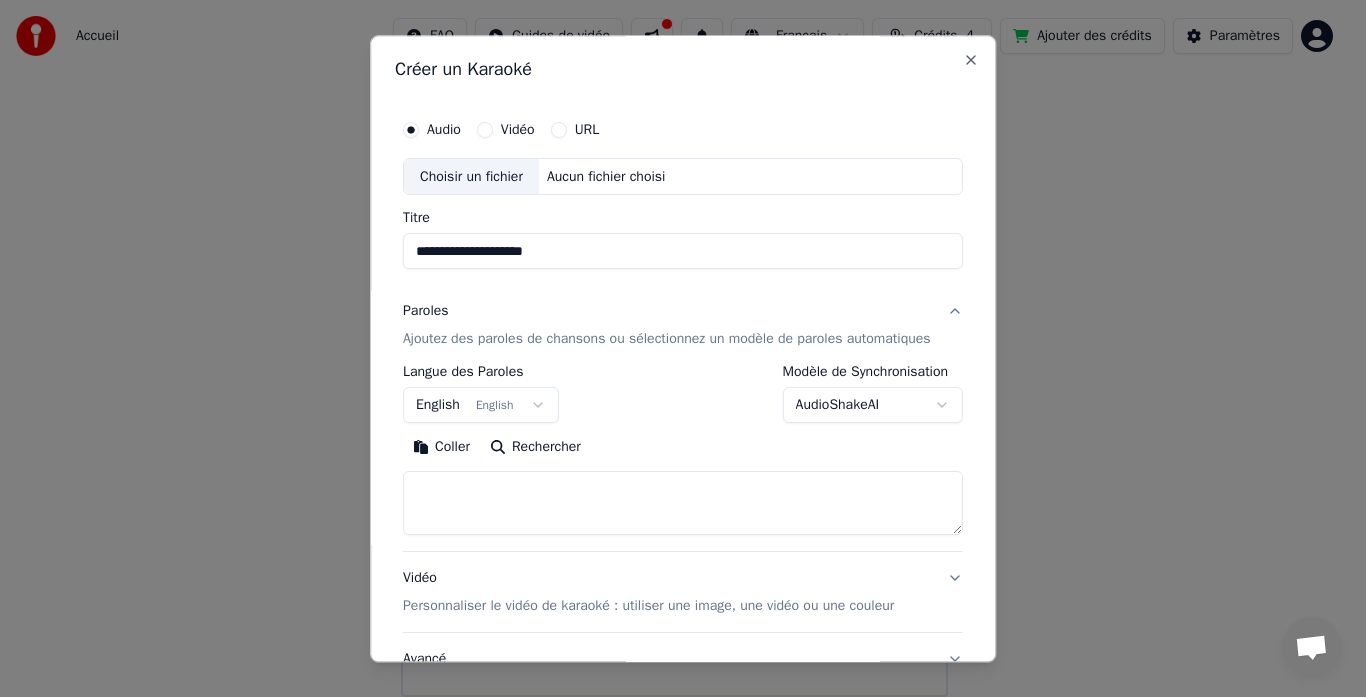 click on "English English" at bounding box center [481, 406] 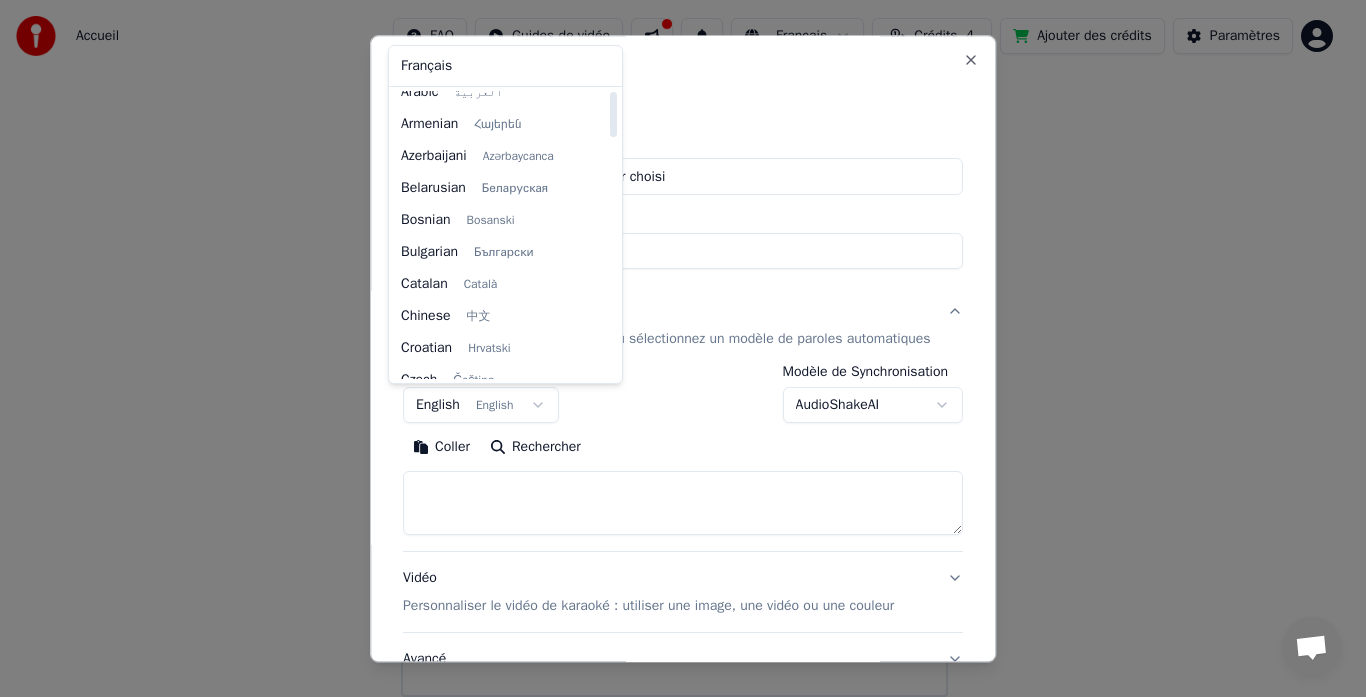 scroll, scrollTop: 0, scrollLeft: 0, axis: both 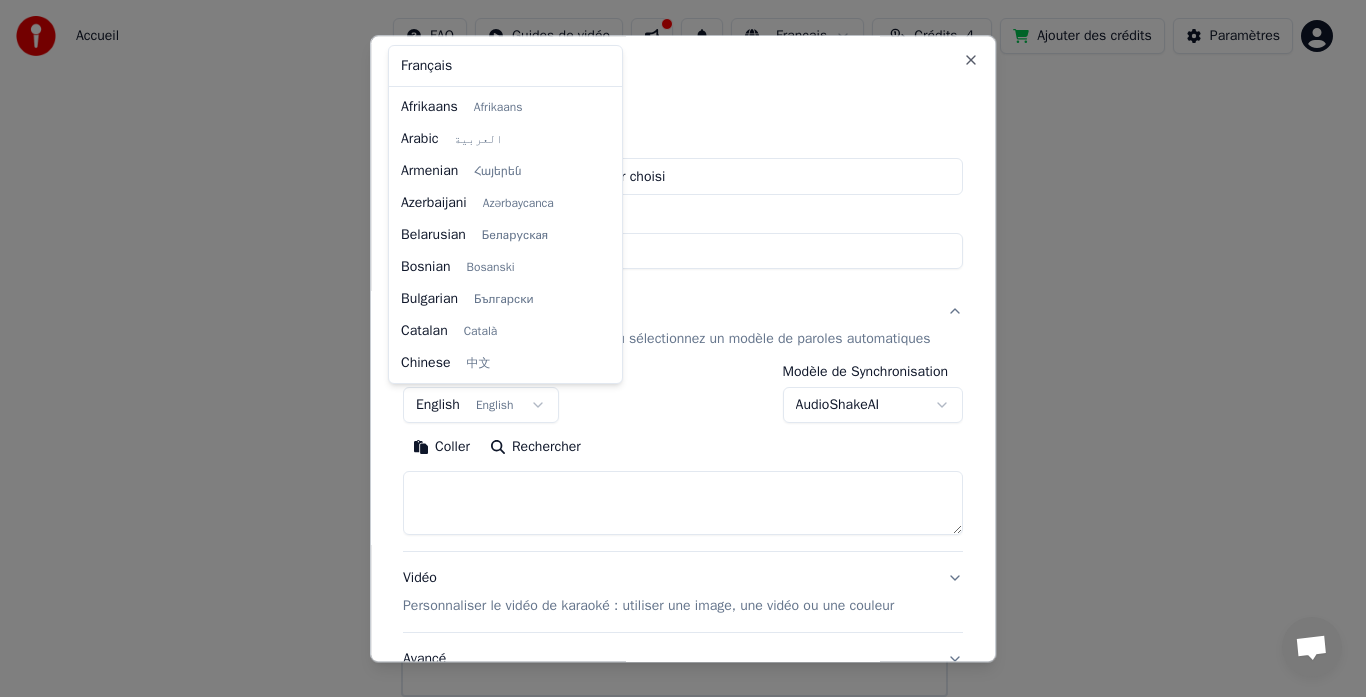 select on "**" 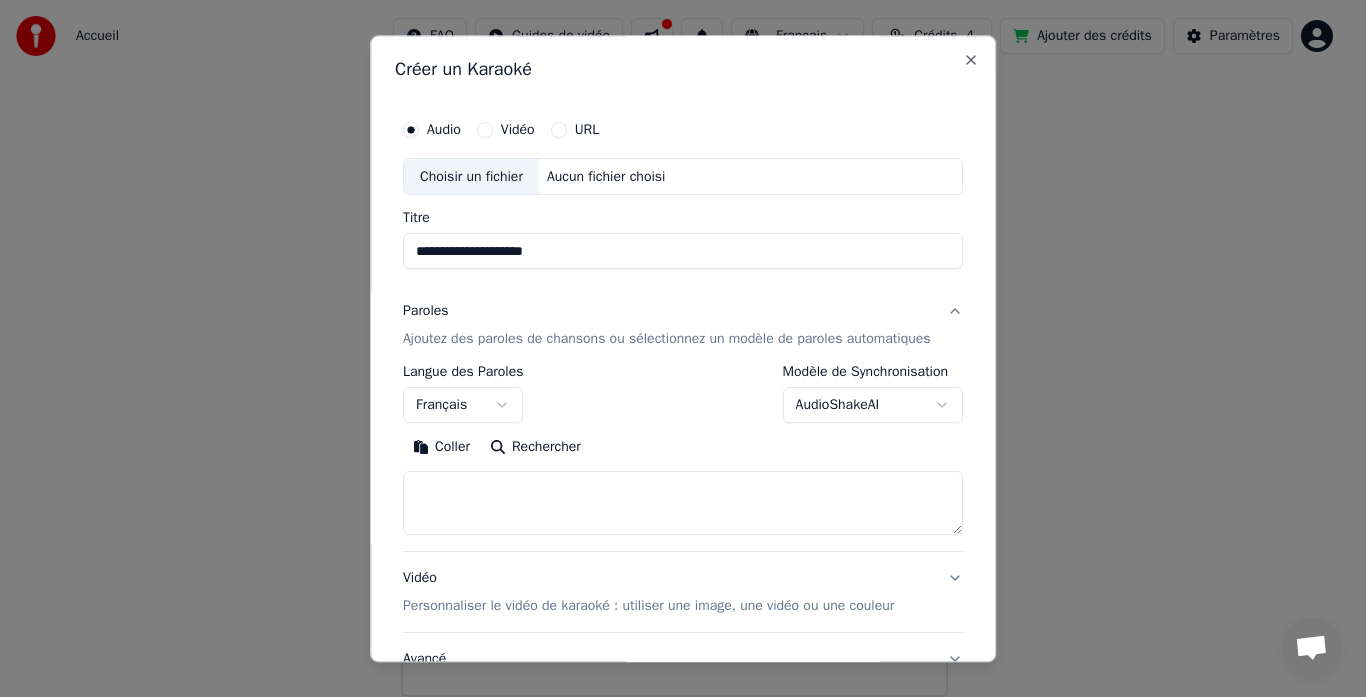 click at bounding box center (683, 504) 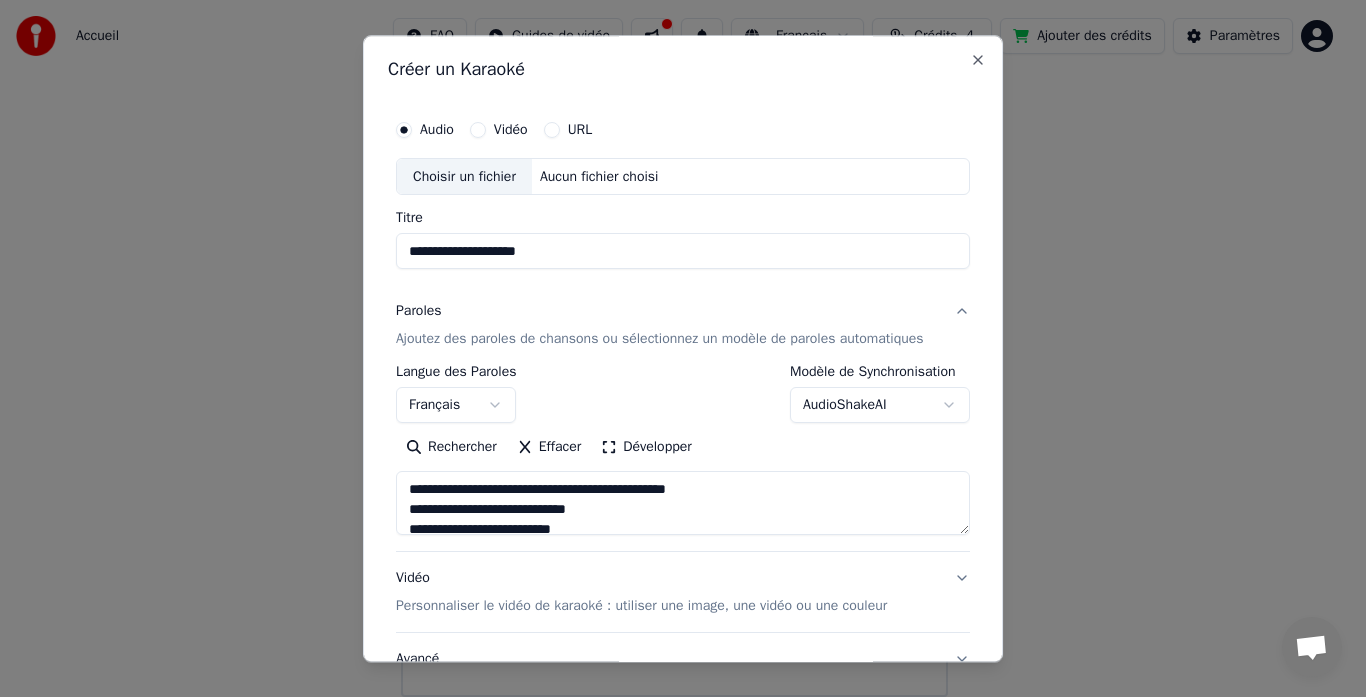 click on "AudioShakeAI" at bounding box center (880, 406) 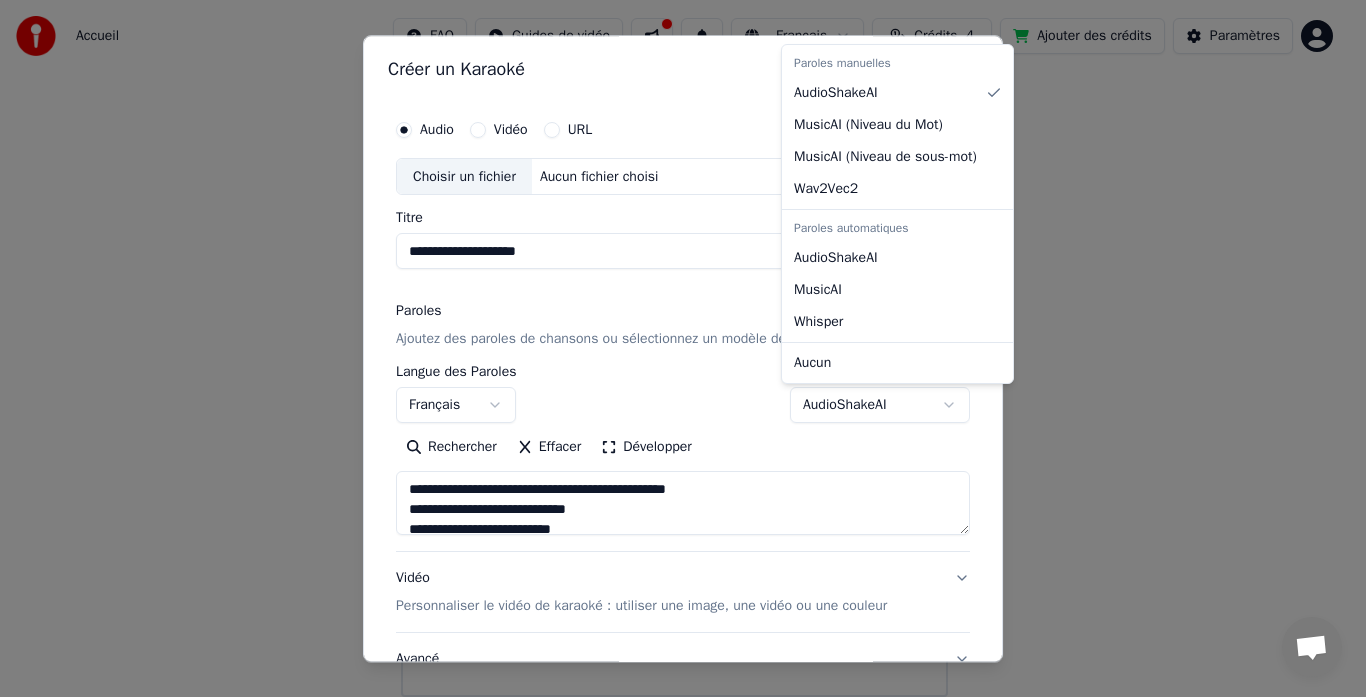 click on "**********" at bounding box center [674, 295] 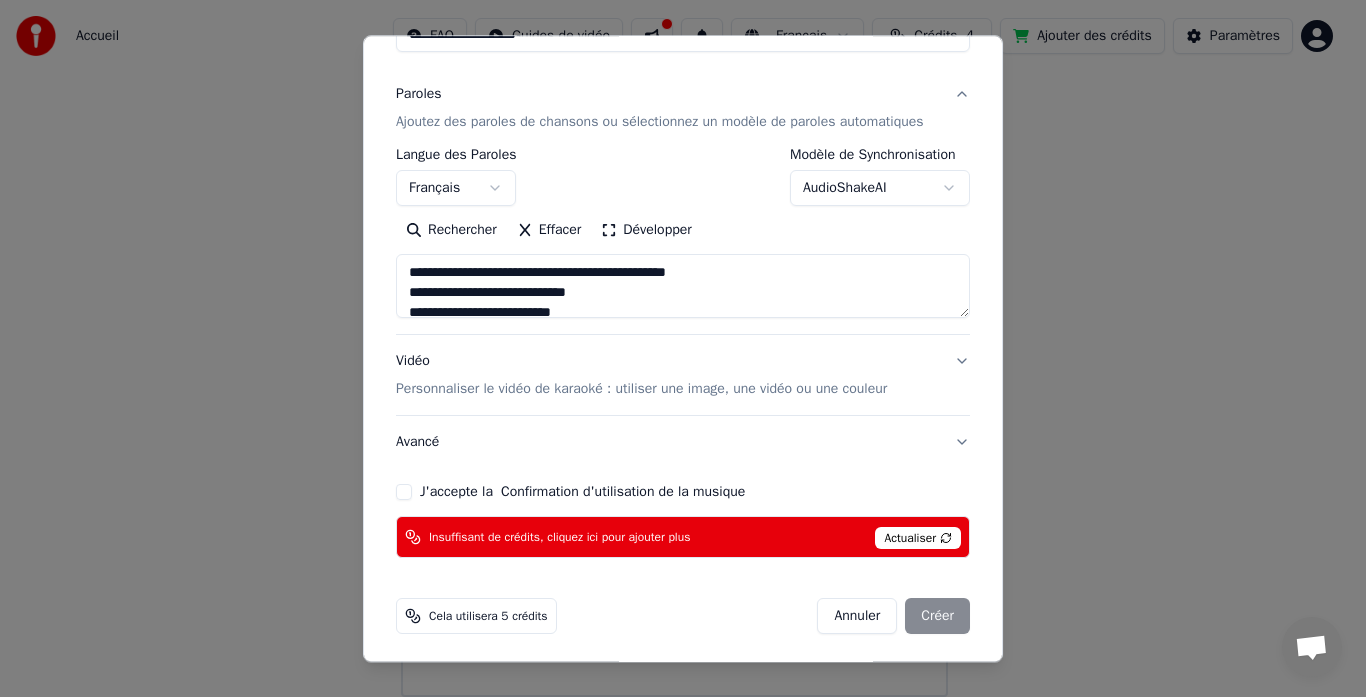 scroll, scrollTop: 222, scrollLeft: 0, axis: vertical 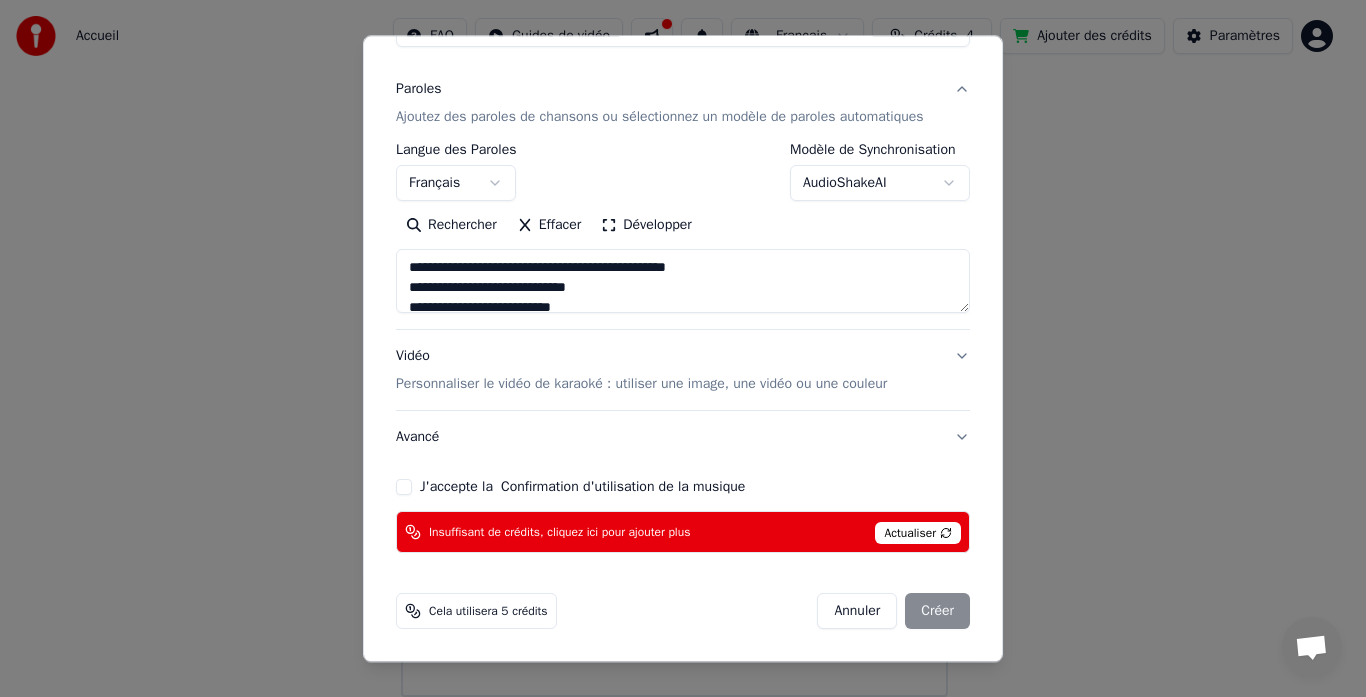 click on "Personnaliser le vidéo de karaoké : utiliser une image, une vidéo ou une couleur" at bounding box center [641, 385] 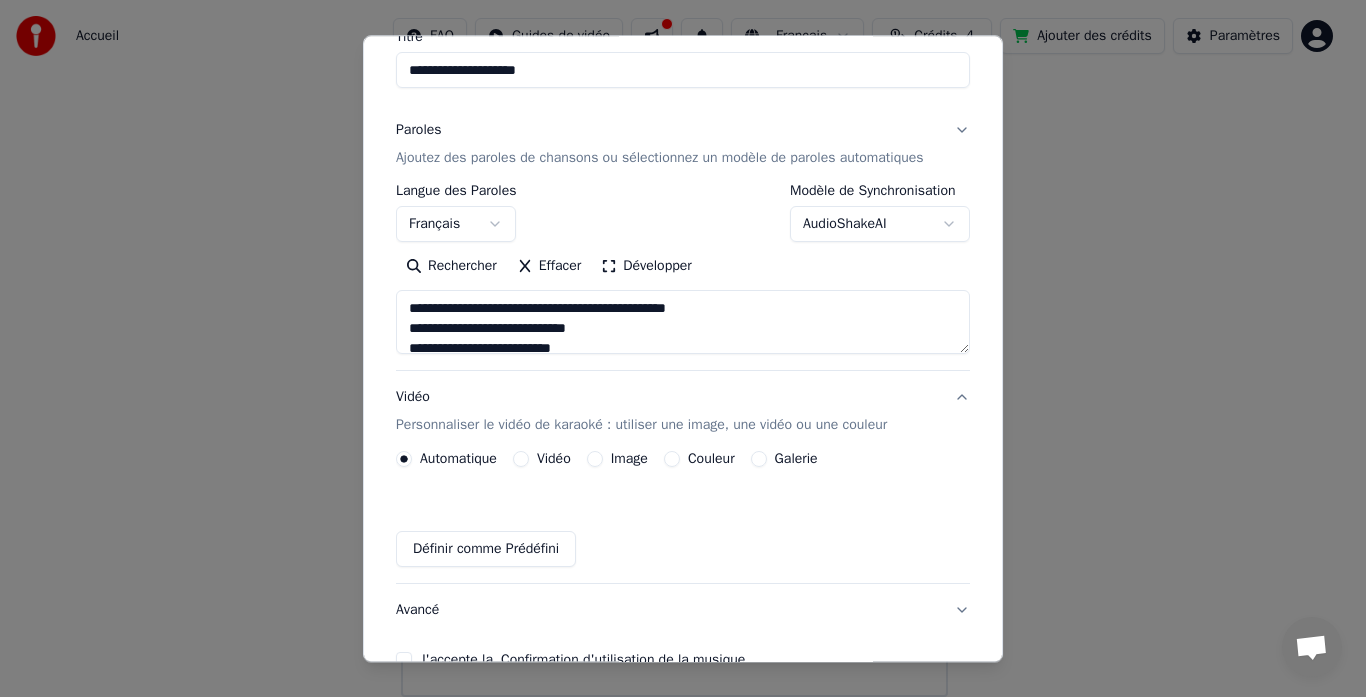 scroll, scrollTop: 169, scrollLeft: 0, axis: vertical 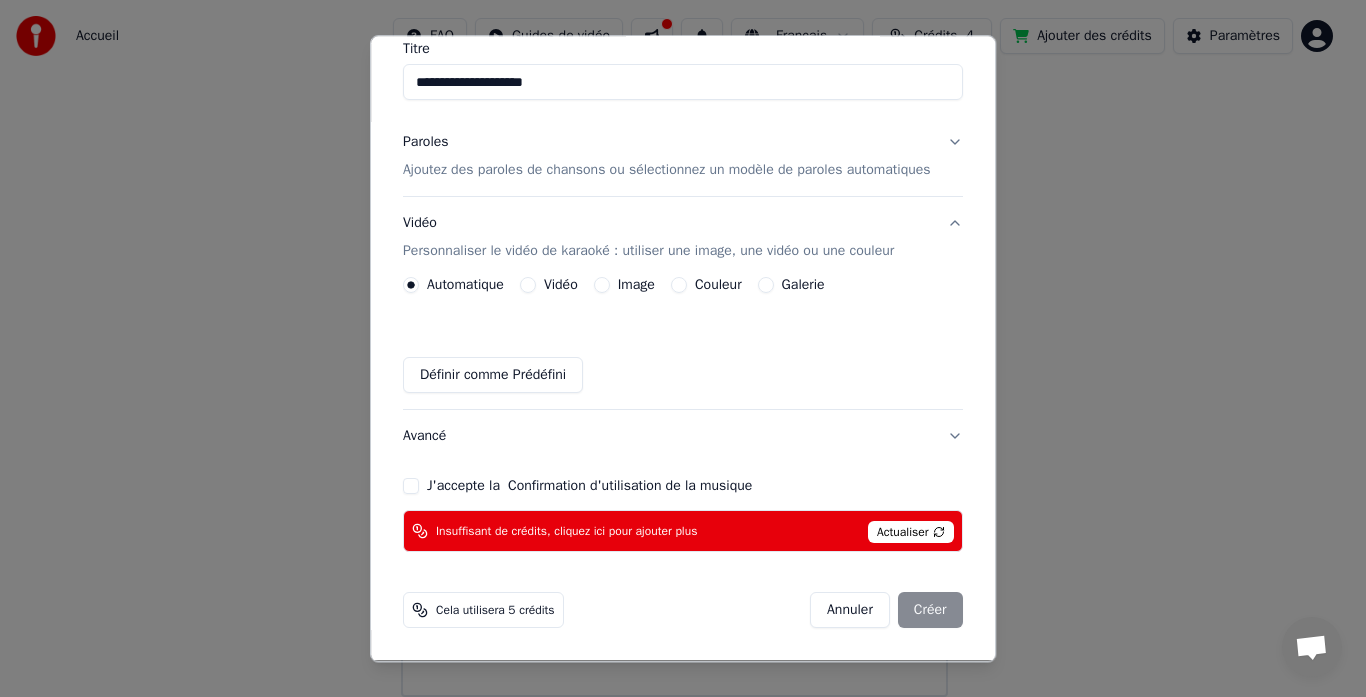 click on "Vidéo" at bounding box center [528, 286] 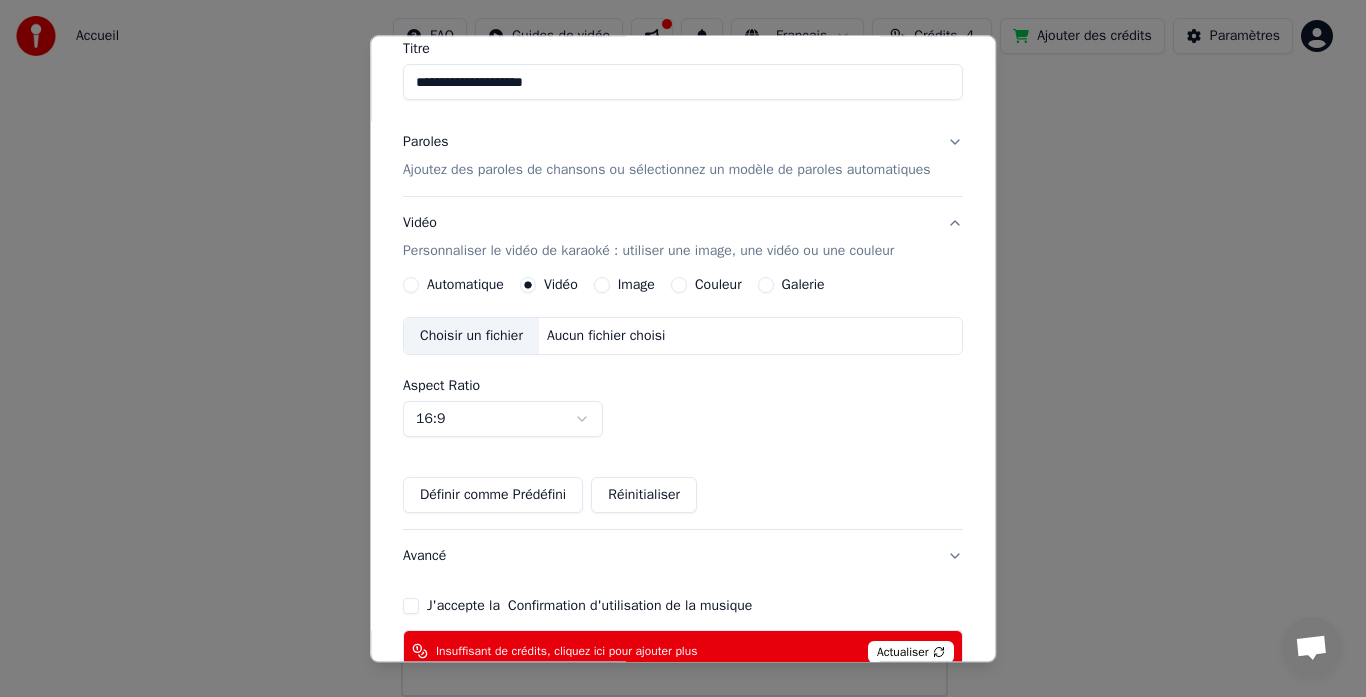 click on "Choisir un fichier" at bounding box center [471, 337] 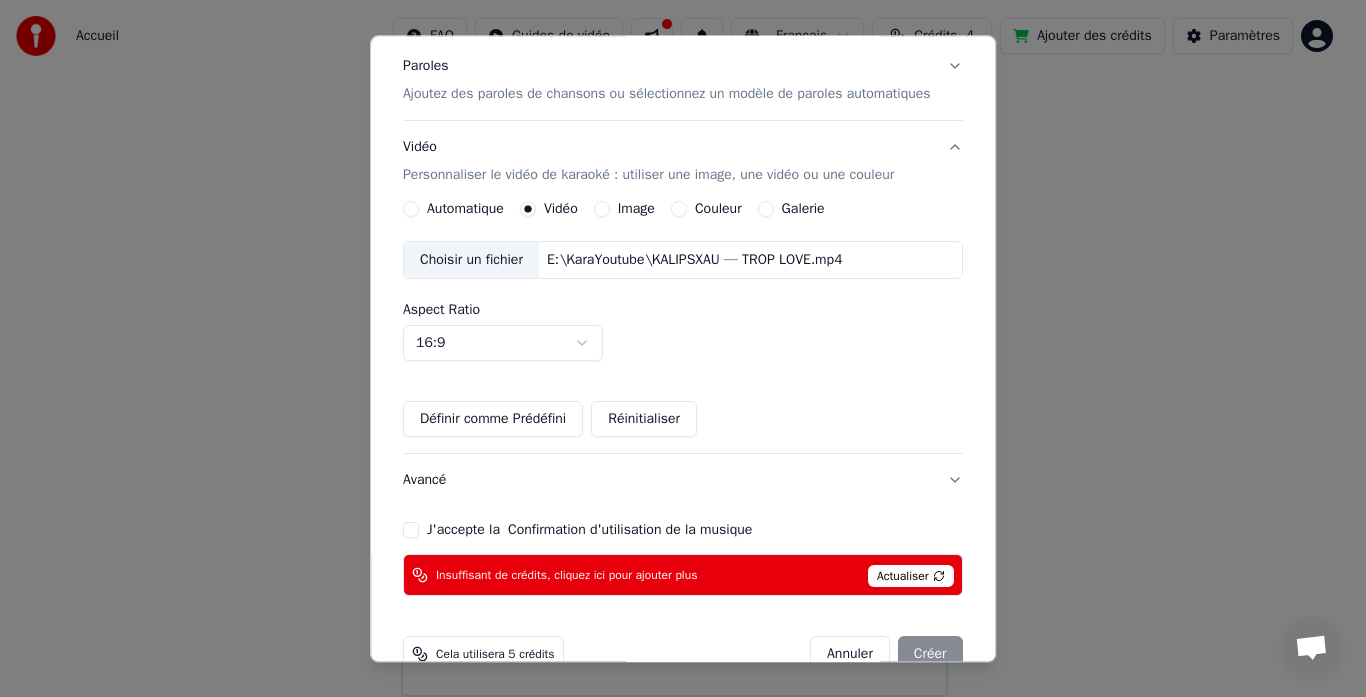 scroll, scrollTop: 288, scrollLeft: 0, axis: vertical 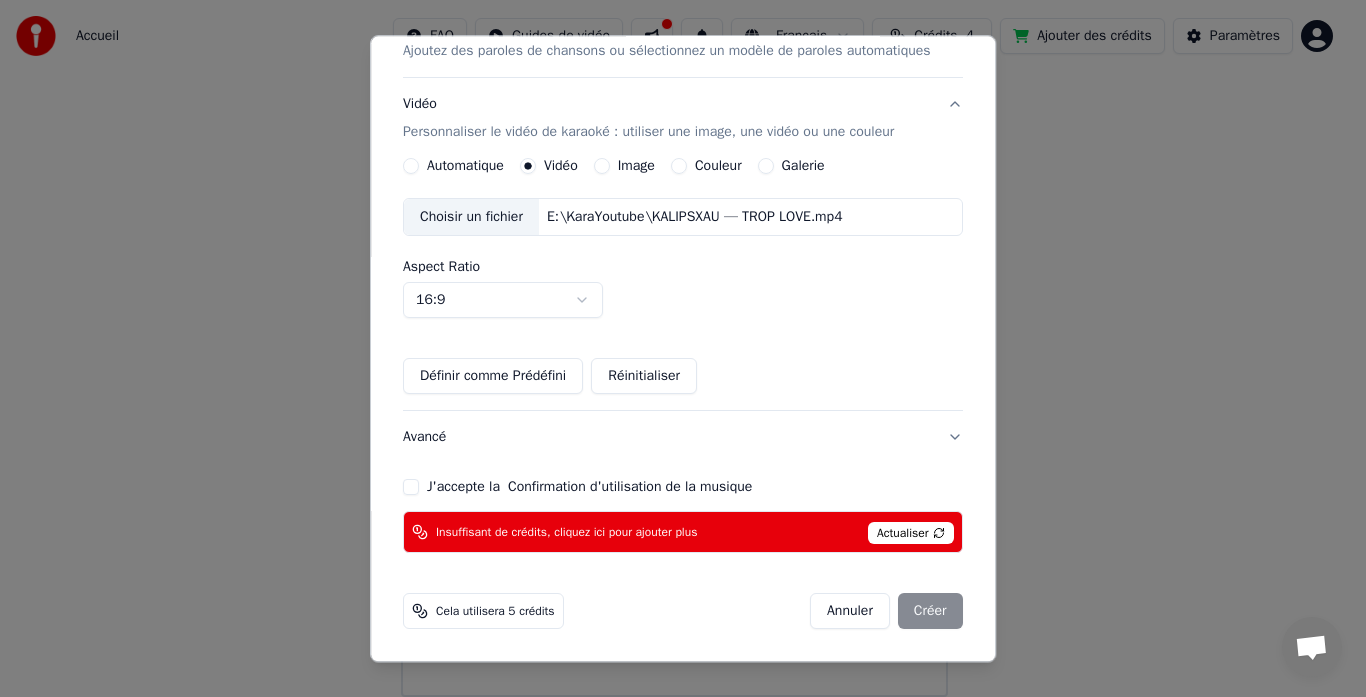 click on "J'accepte la   Confirmation d'utilisation de la musique" at bounding box center [411, 488] 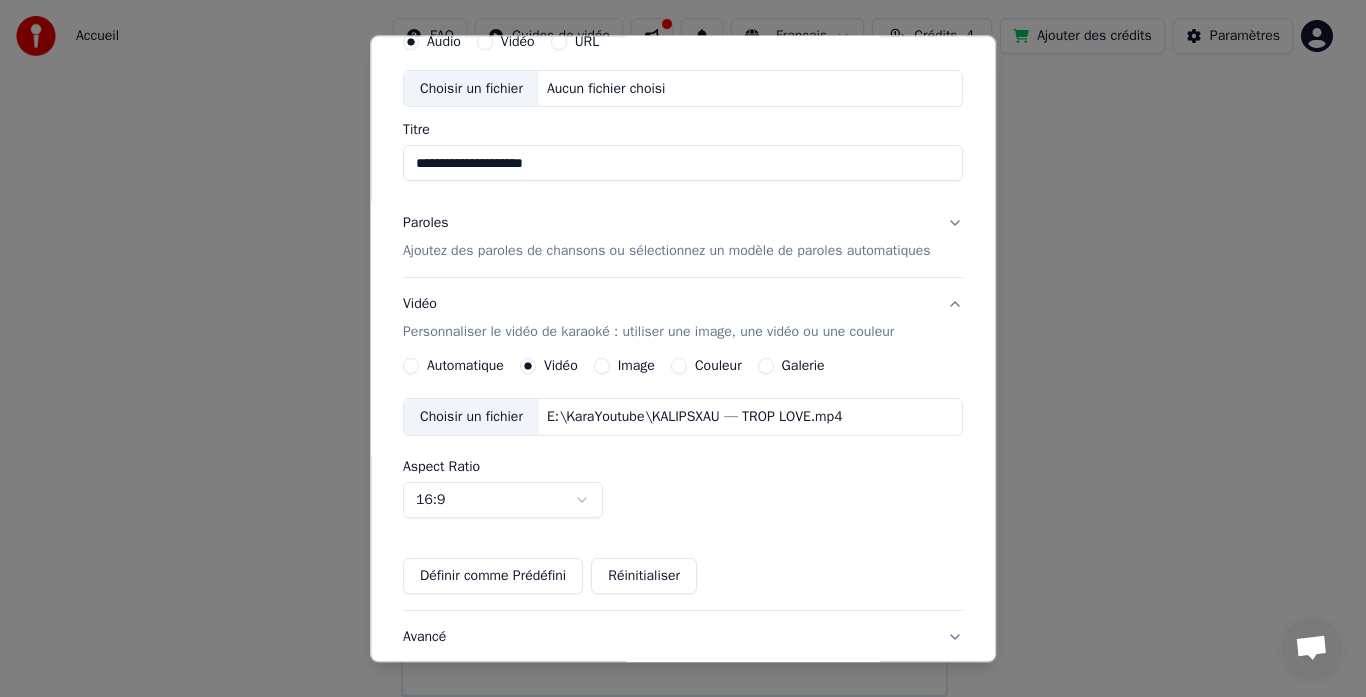 scroll, scrollTop: 0, scrollLeft: 0, axis: both 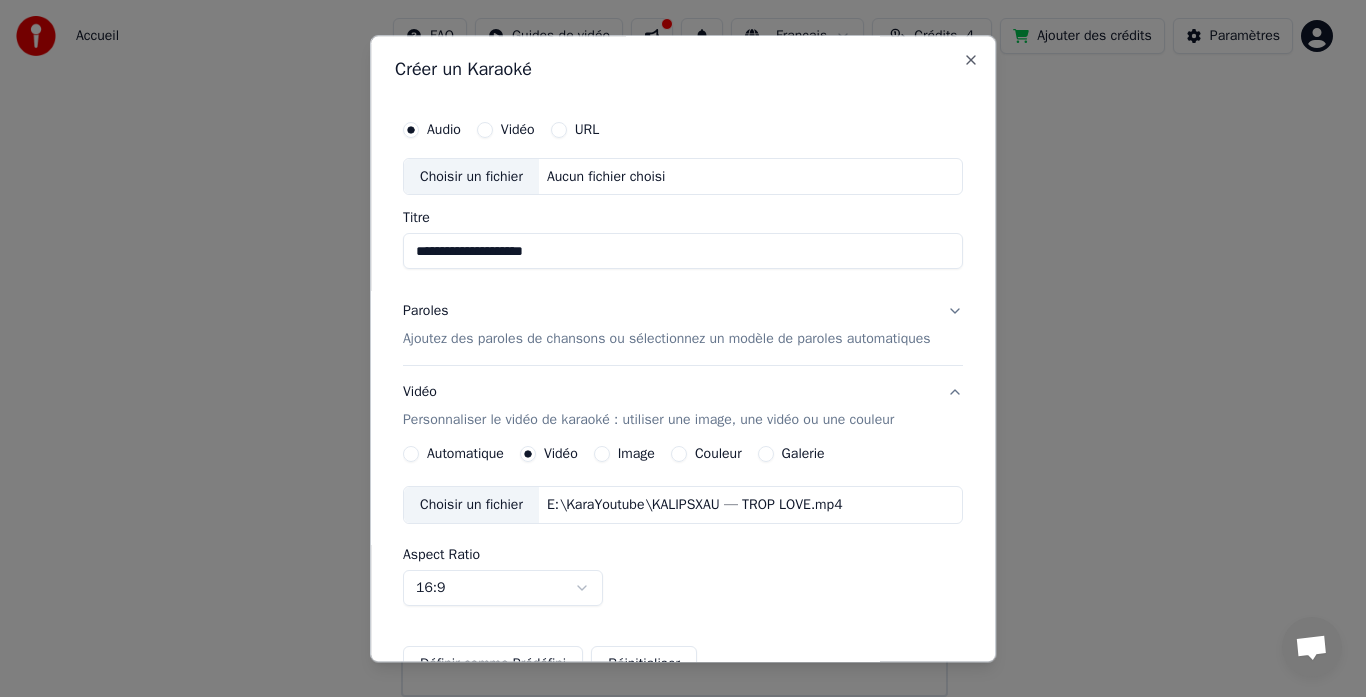 click on "Vidéo" at bounding box center (485, 130) 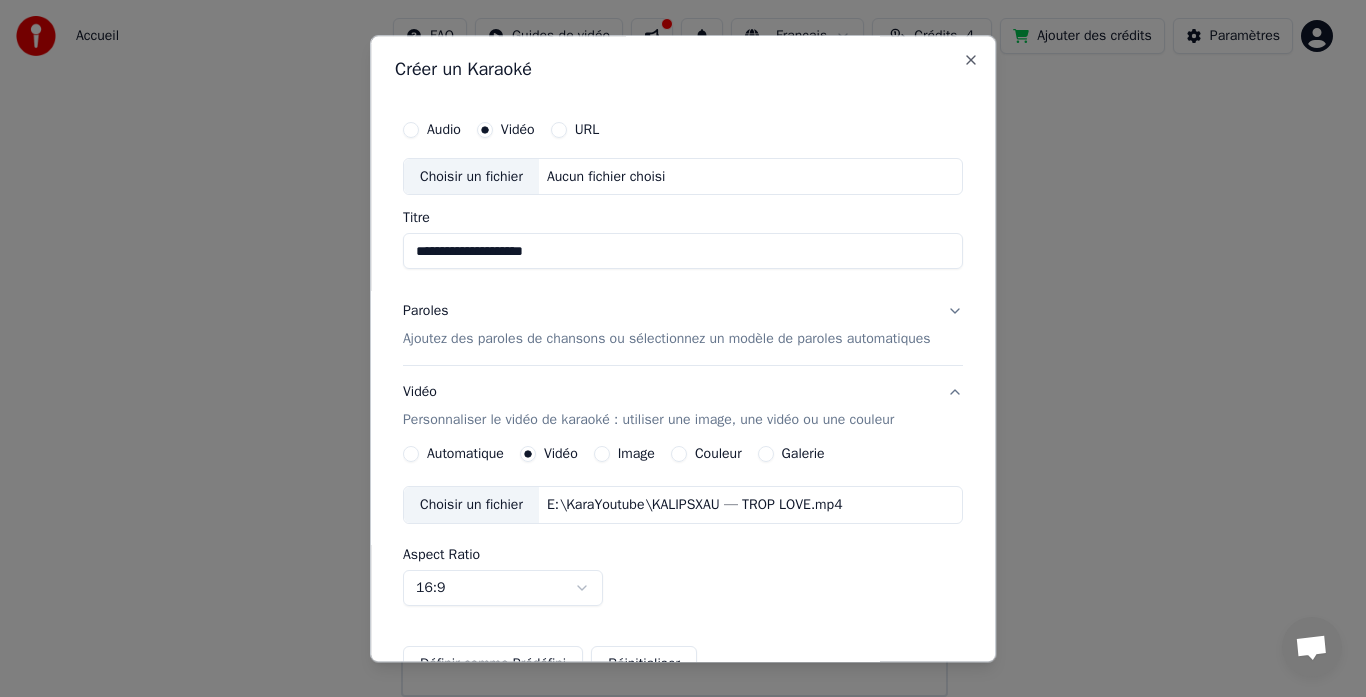 type 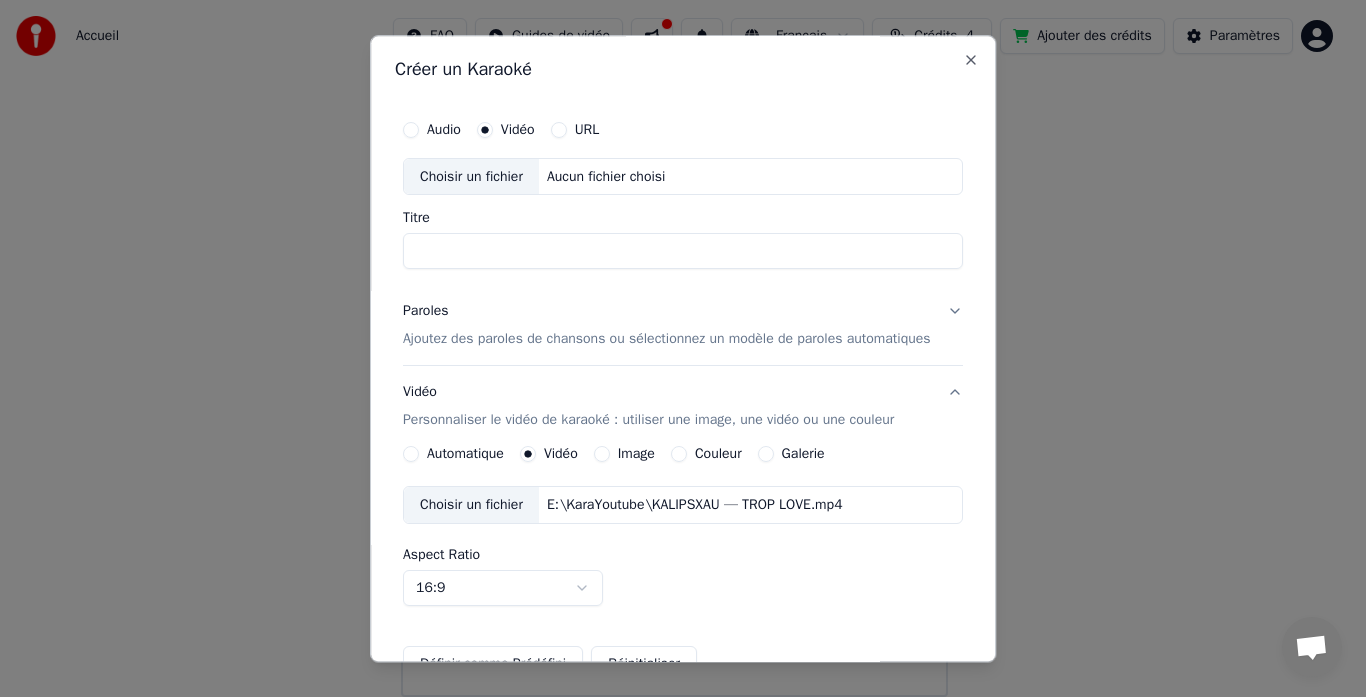 click on "Audio Vidéo URL" at bounding box center (683, 130) 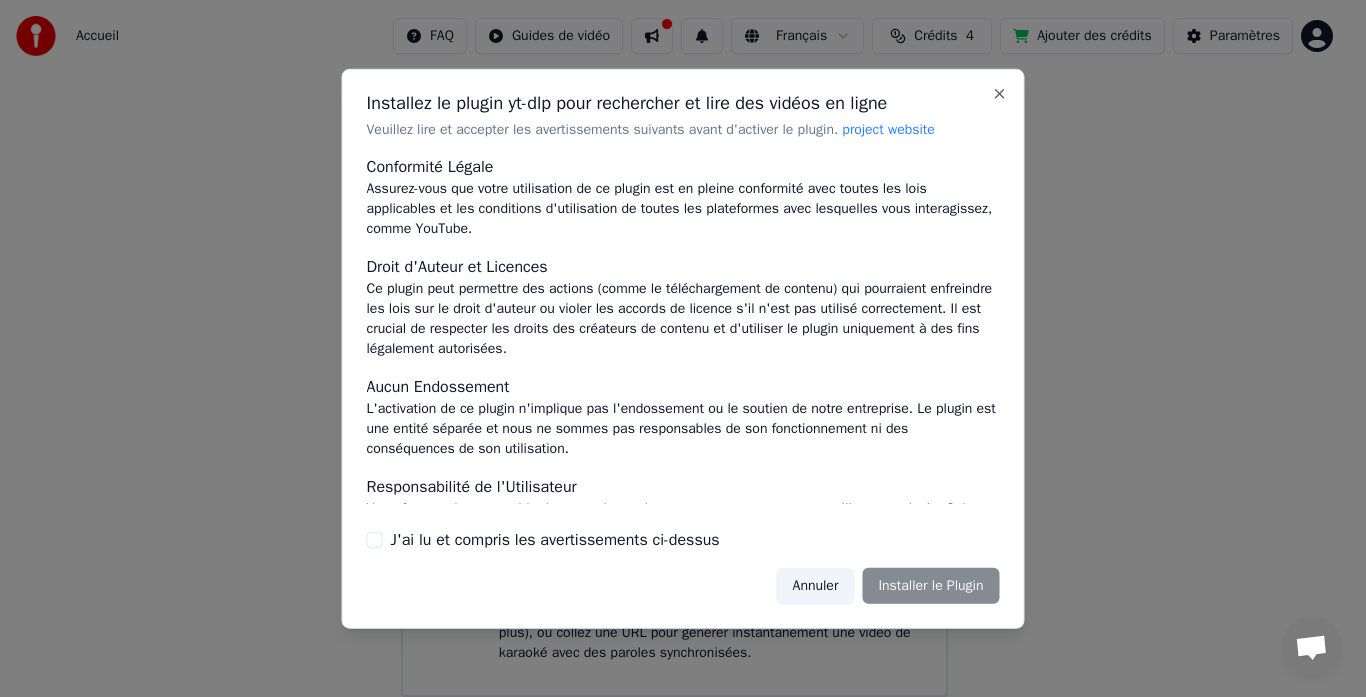 click on "Annuler Installer le Plugin" at bounding box center [888, 586] 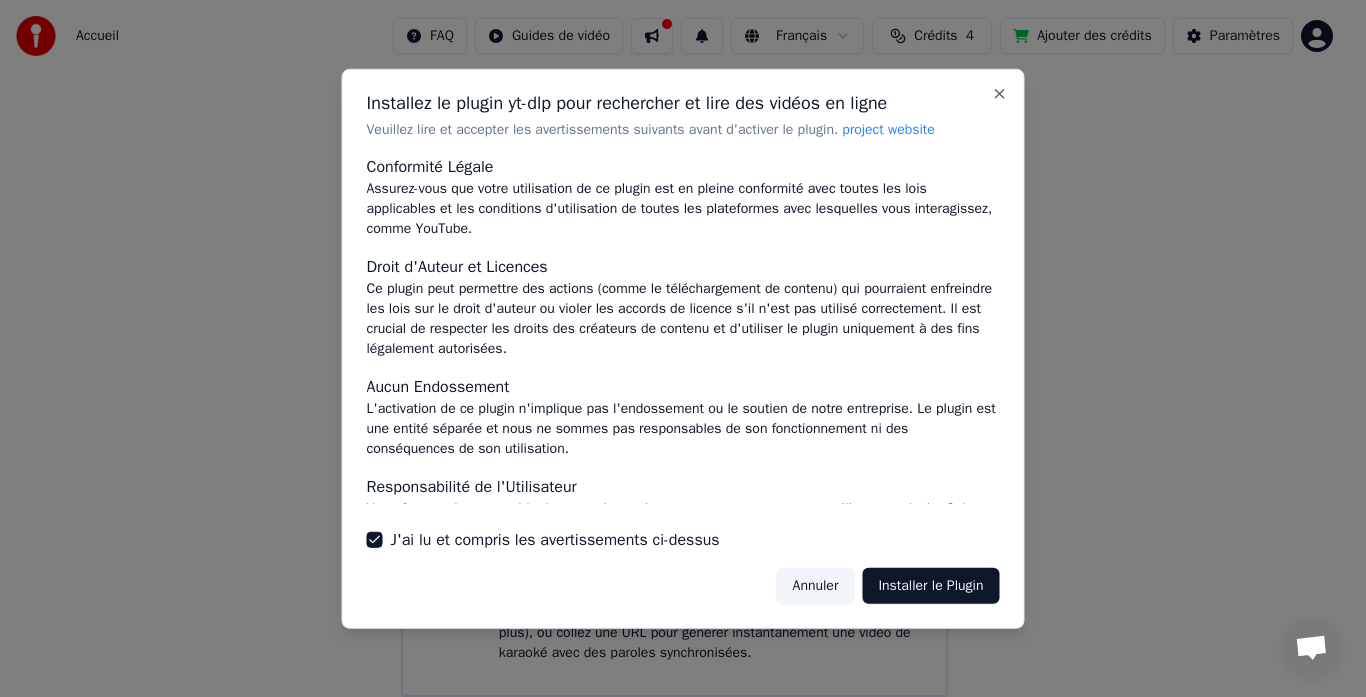 click on "Installer le Plugin" at bounding box center [930, 586] 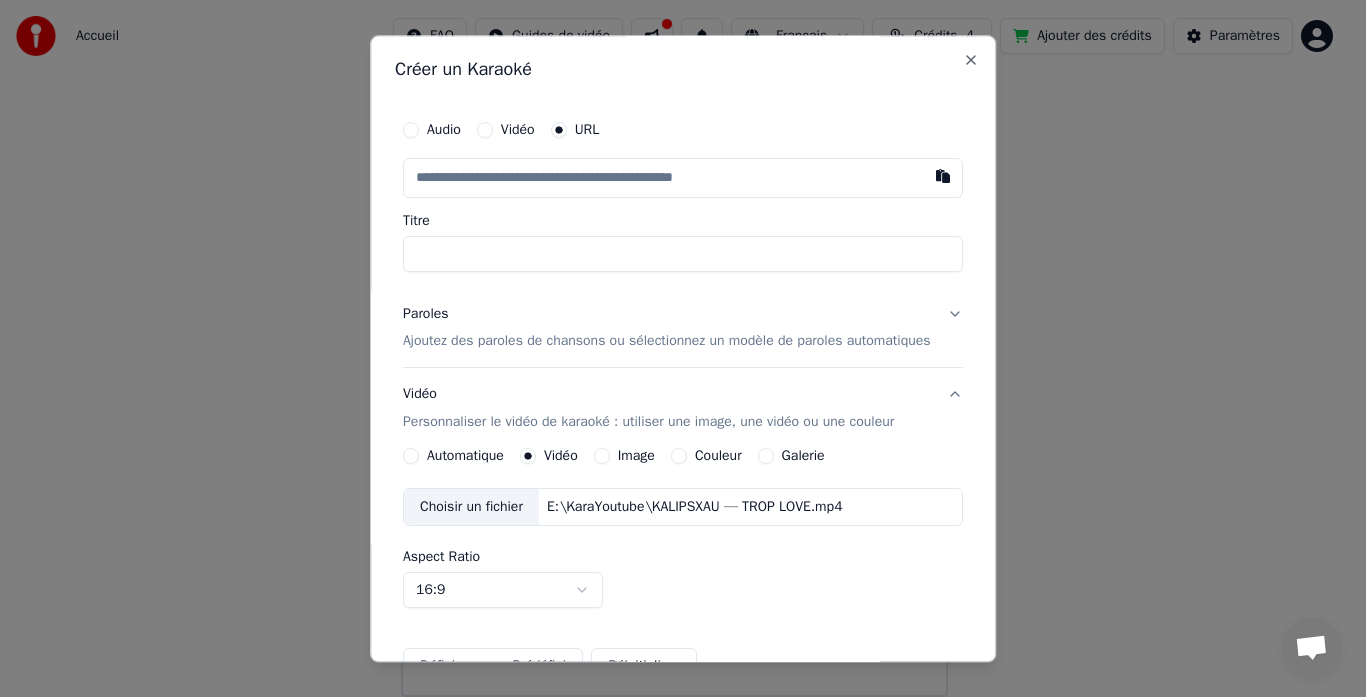 click at bounding box center [943, 176] 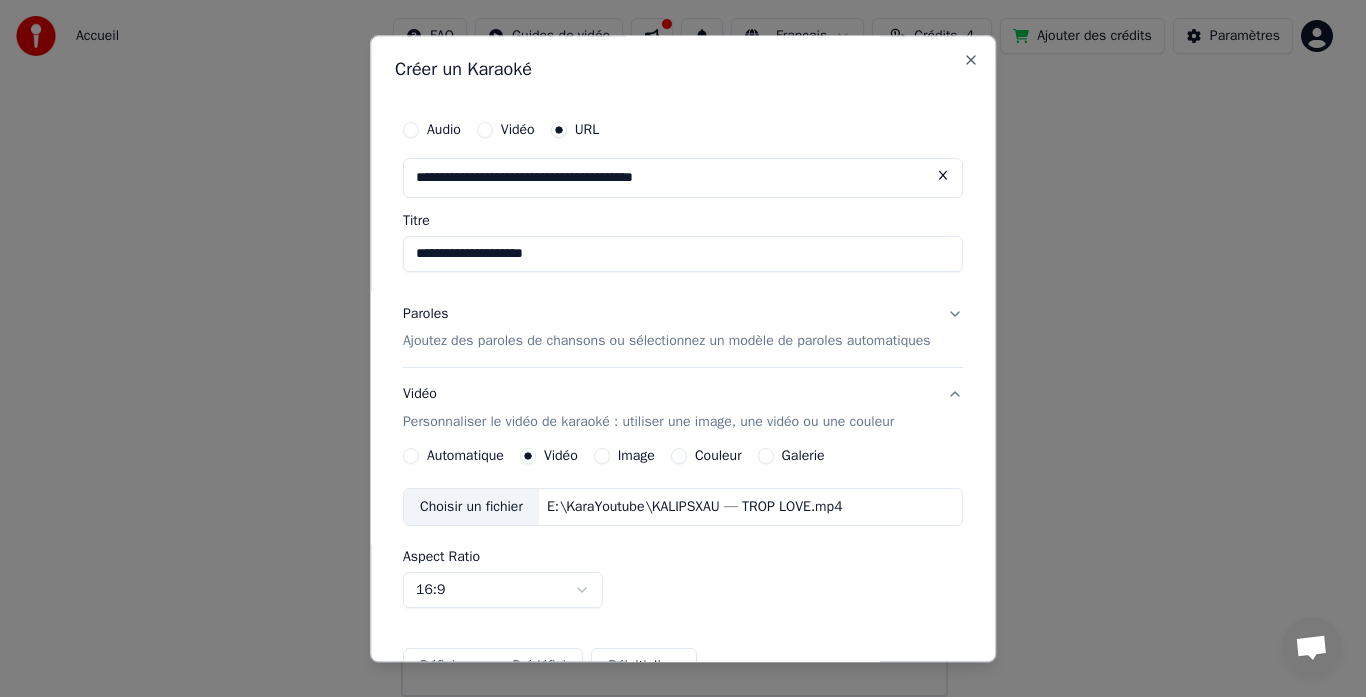 type on "**********" 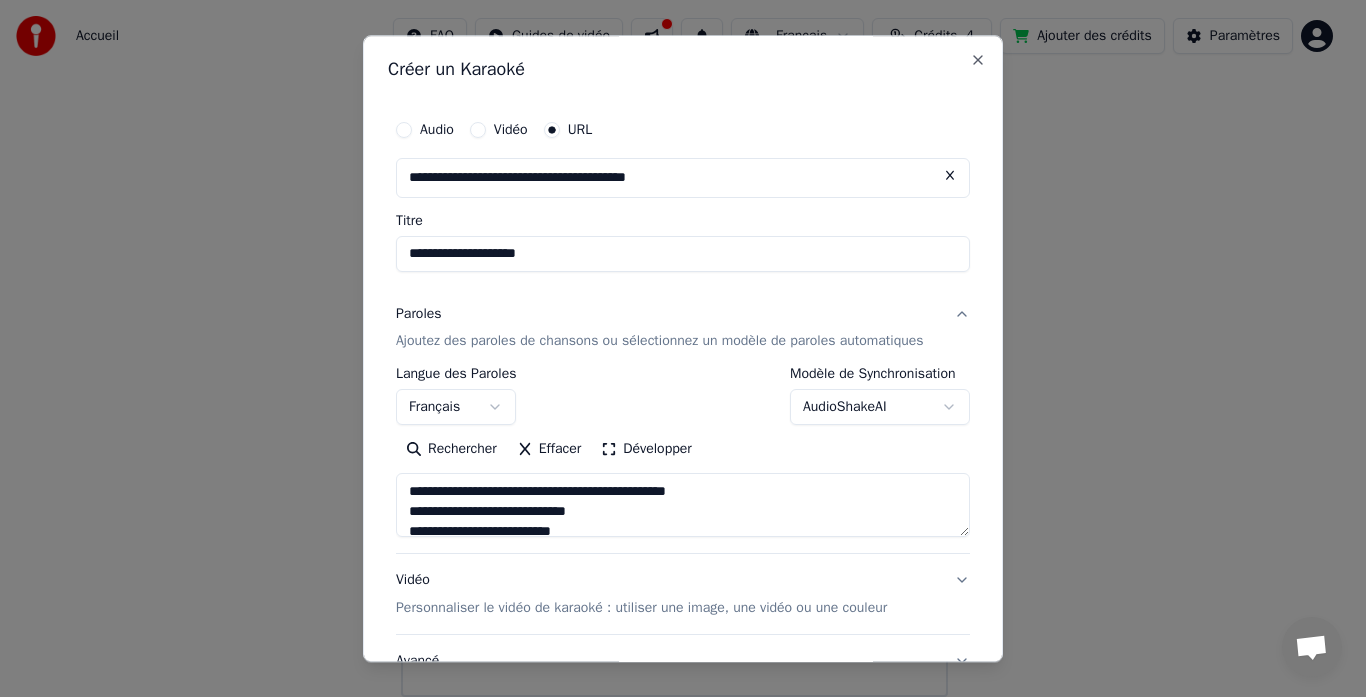 scroll, scrollTop: 100, scrollLeft: 0, axis: vertical 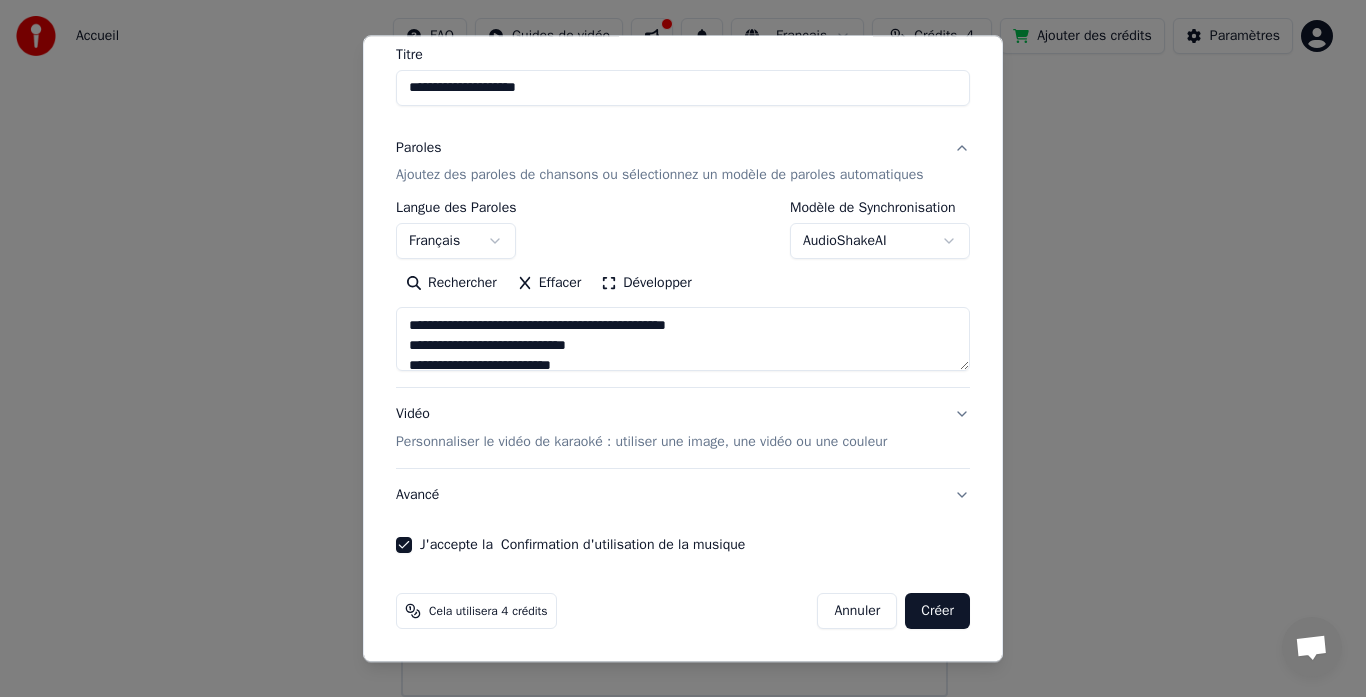 click on "Personnaliser le vidéo de karaoké : utiliser une image, une vidéo ou une couleur" at bounding box center [641, 443] 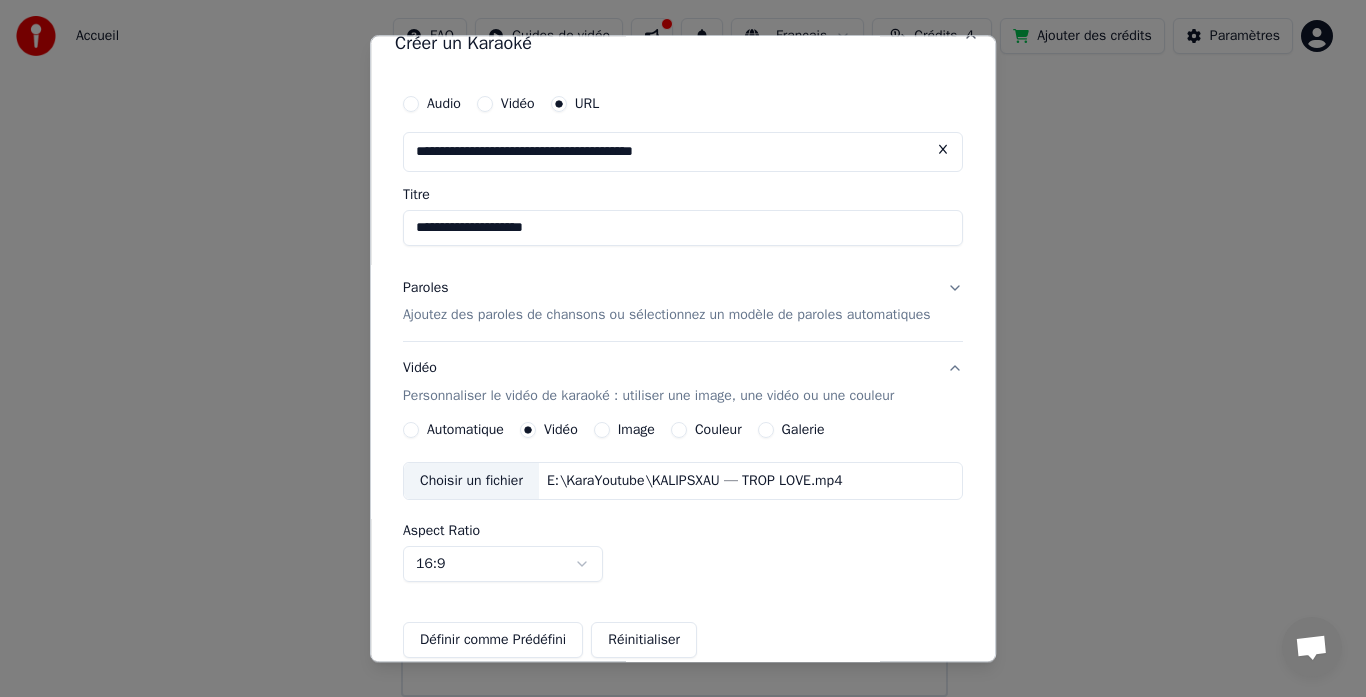 scroll, scrollTop: 0, scrollLeft: 0, axis: both 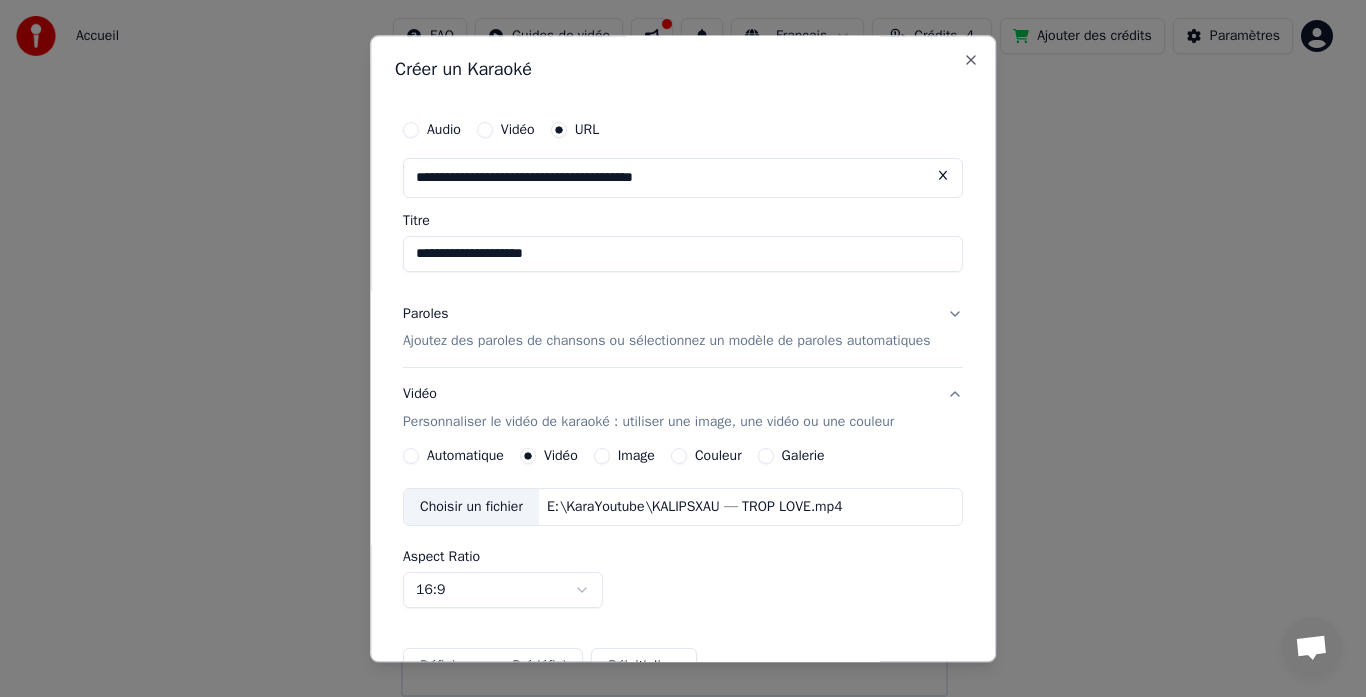 click on "Paroles Ajoutez des paroles de chansons ou sélectionnez un modèle de paroles automatiques" at bounding box center [683, 328] 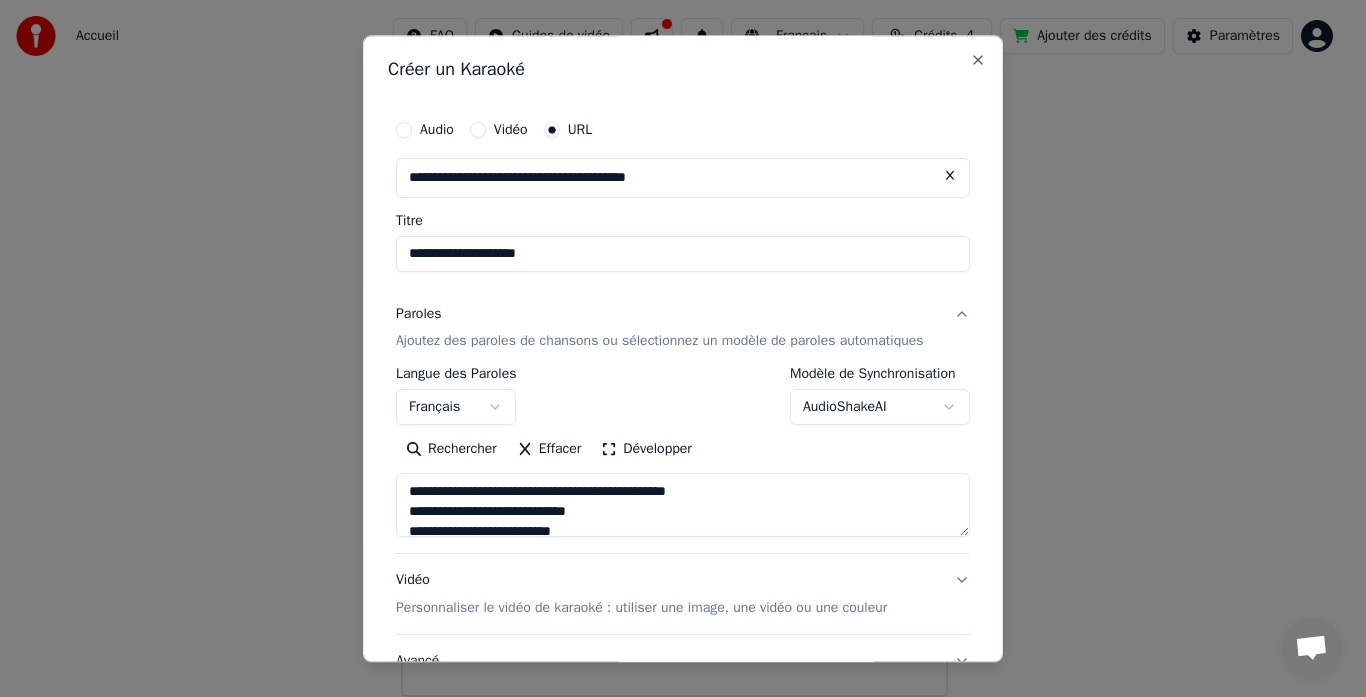click on "AudioShakeAI" at bounding box center (880, 408) 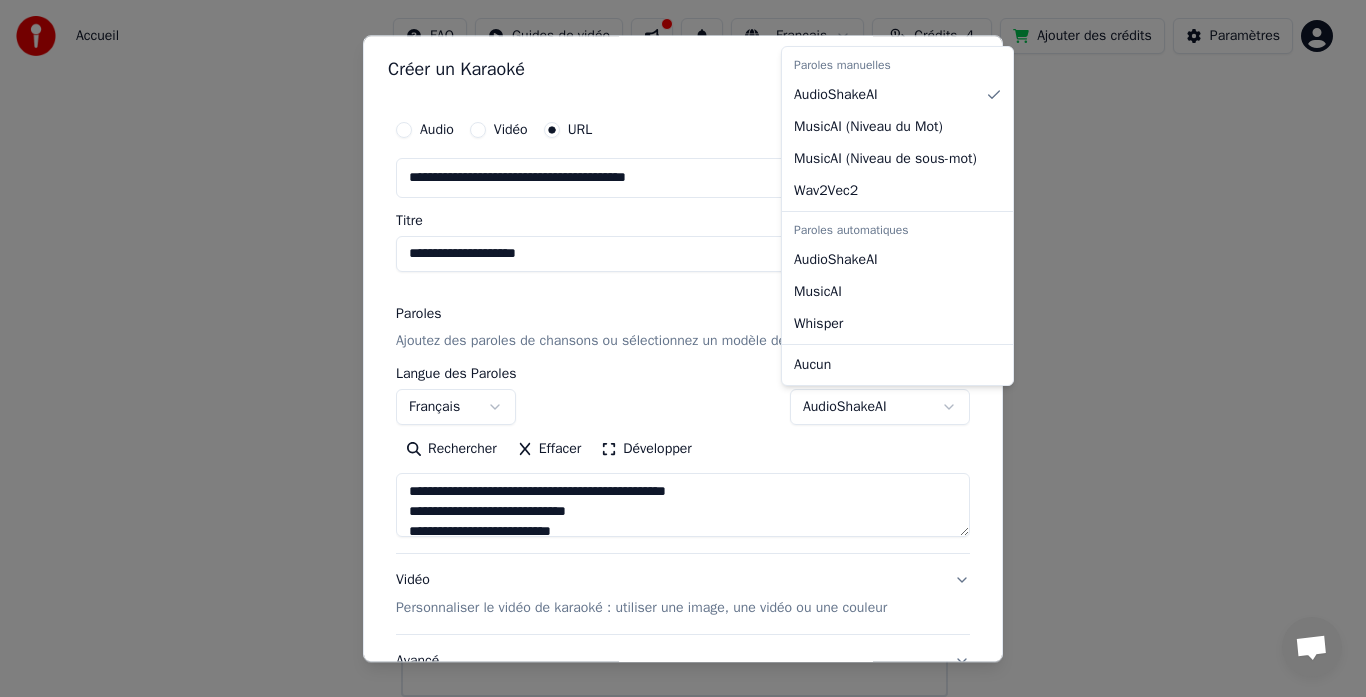 click on "**********" at bounding box center (674, 295) 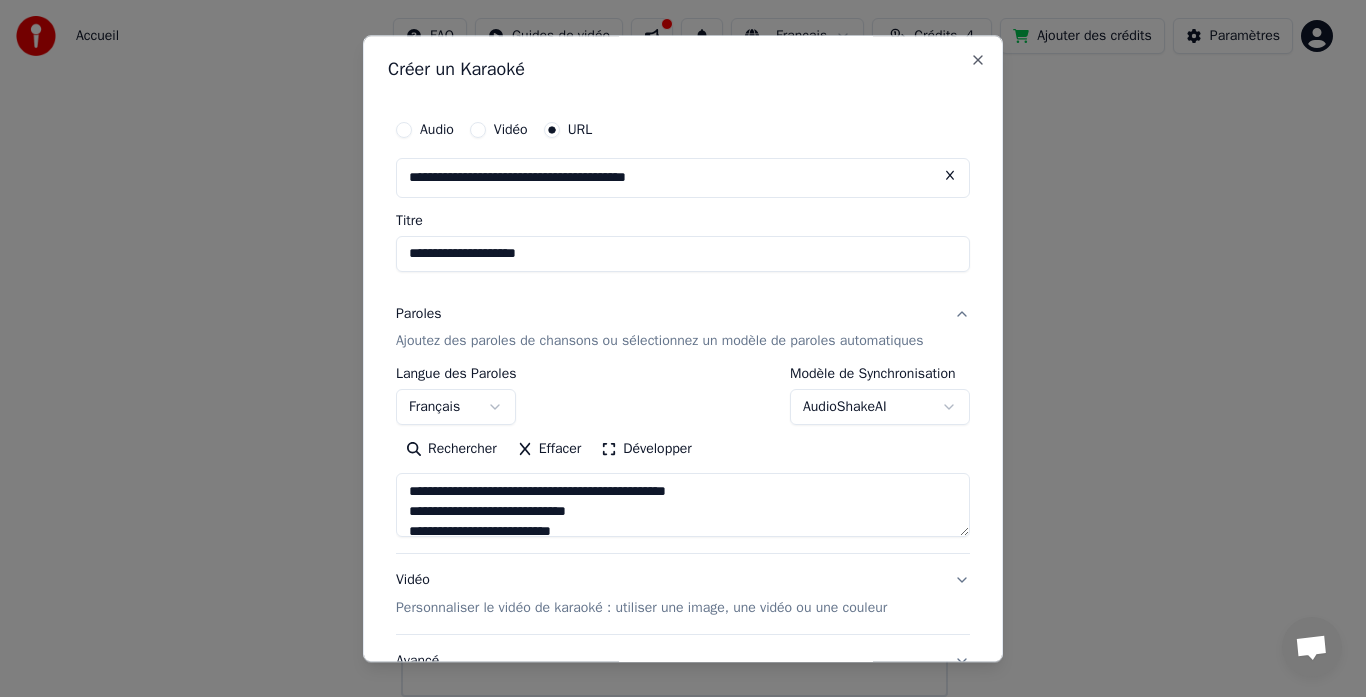 scroll, scrollTop: 166, scrollLeft: 0, axis: vertical 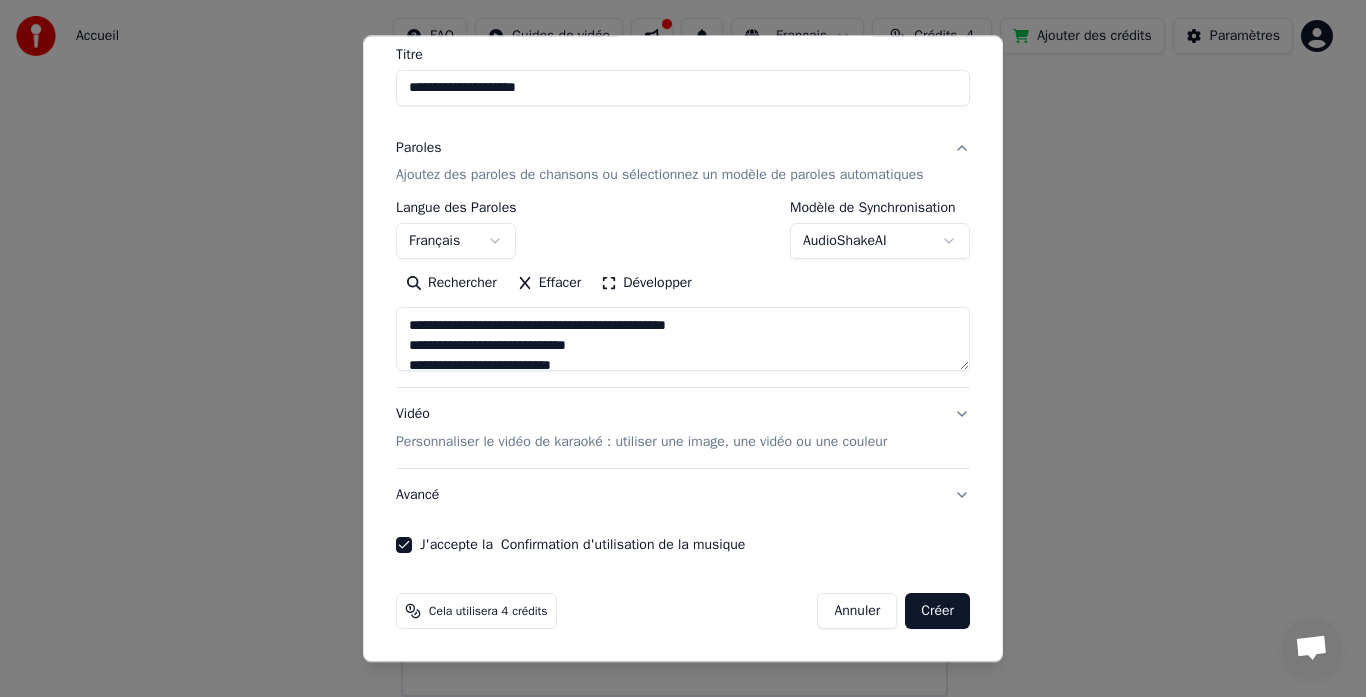 click on "Personnaliser le vidéo de karaoké : utiliser une image, une vidéo ou une couleur" at bounding box center (641, 443) 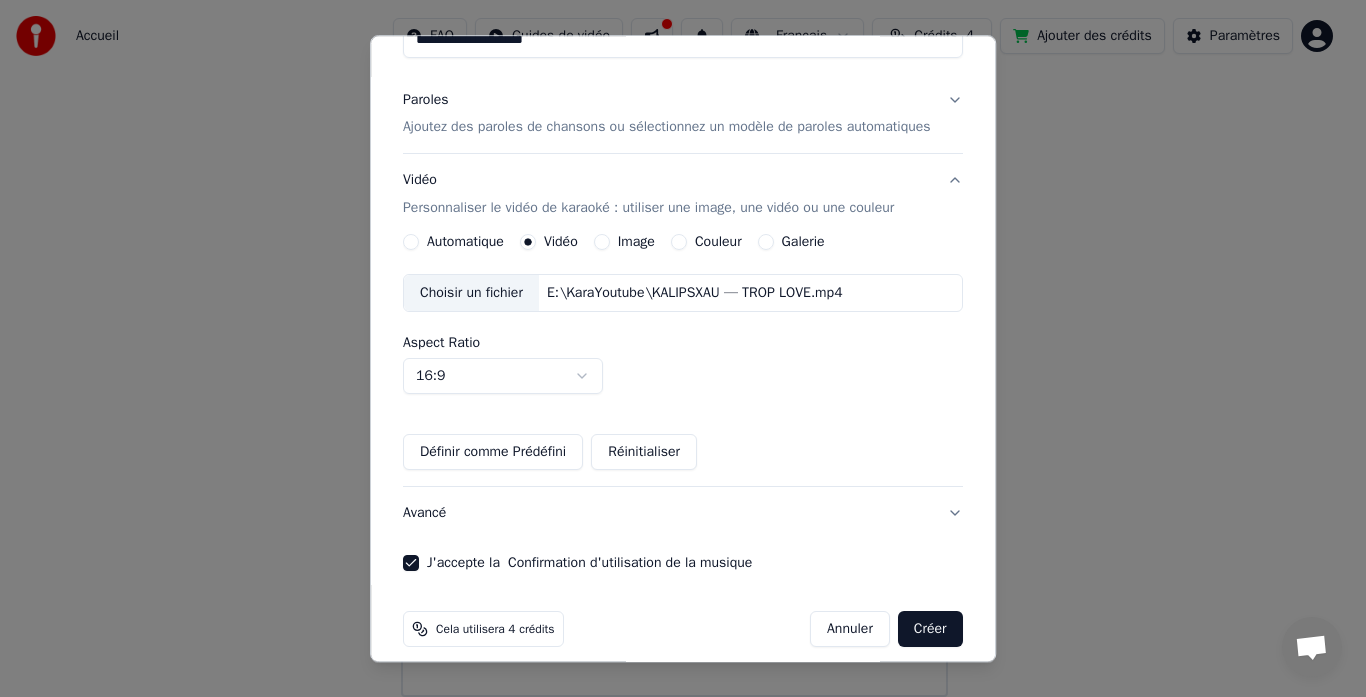 scroll, scrollTop: 232, scrollLeft: 0, axis: vertical 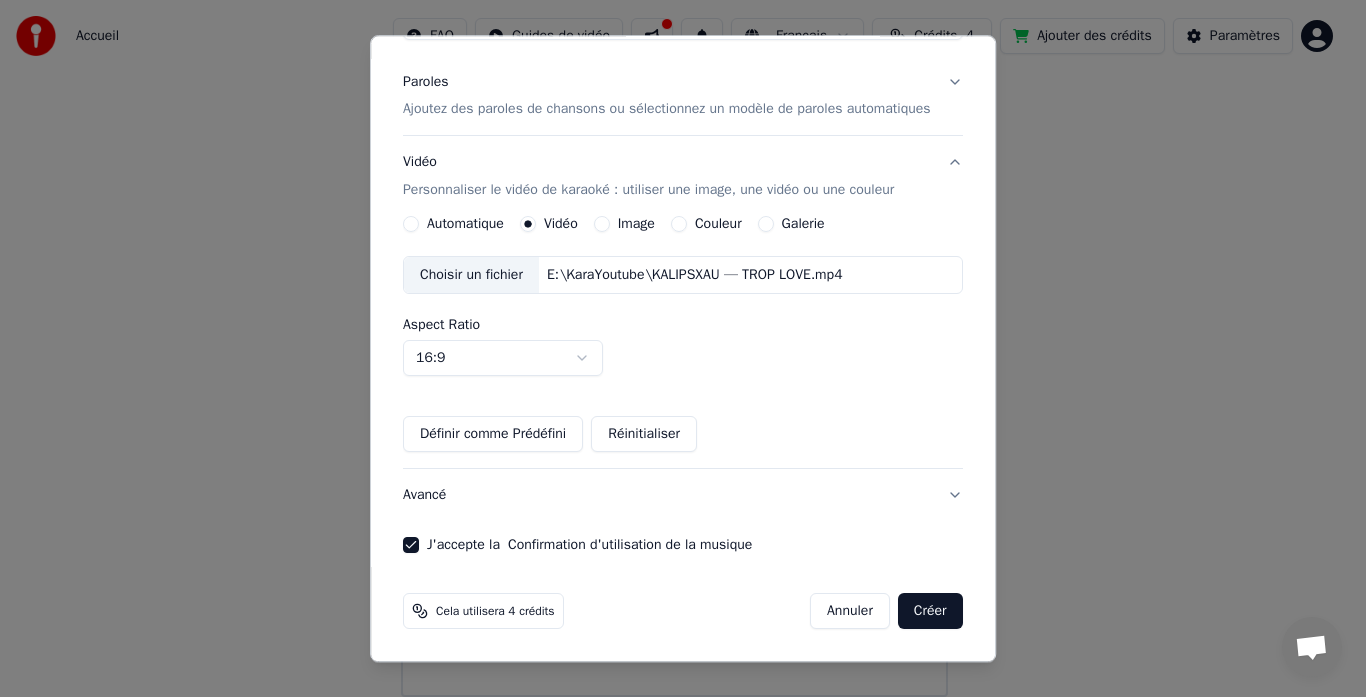 click on "Créer" at bounding box center [930, 612] 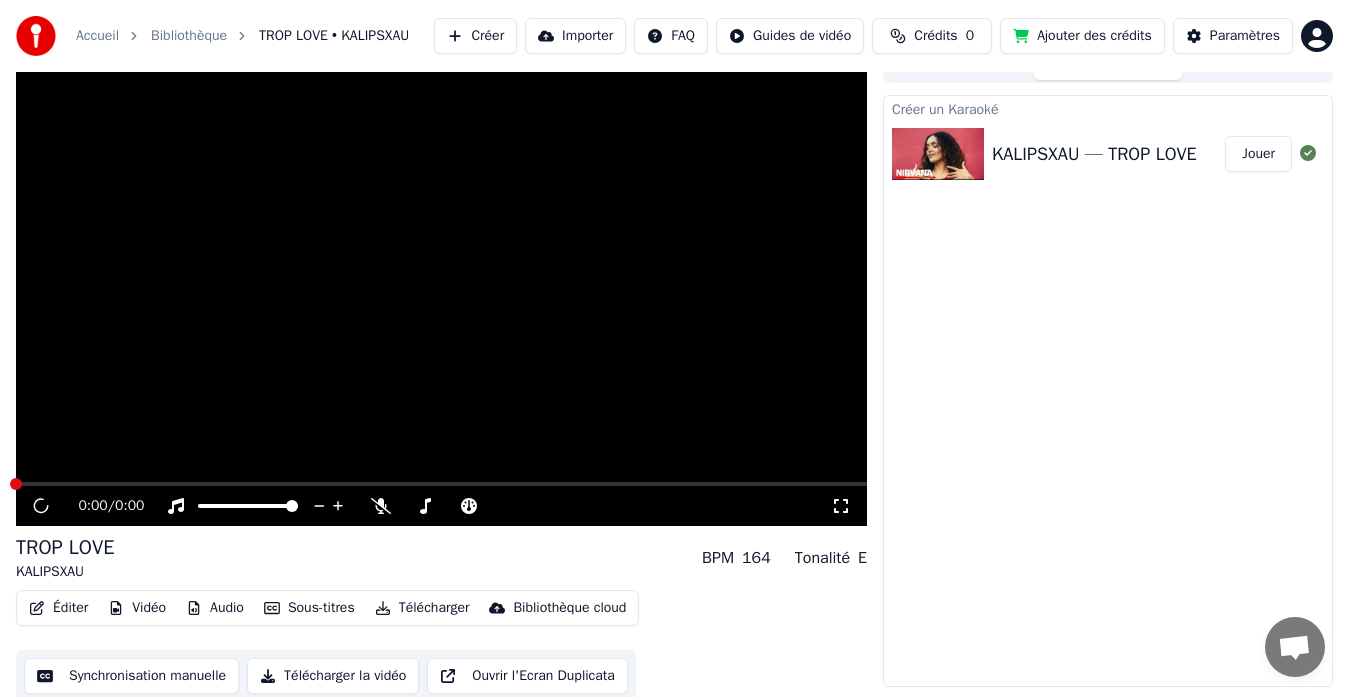 scroll, scrollTop: 15, scrollLeft: 0, axis: vertical 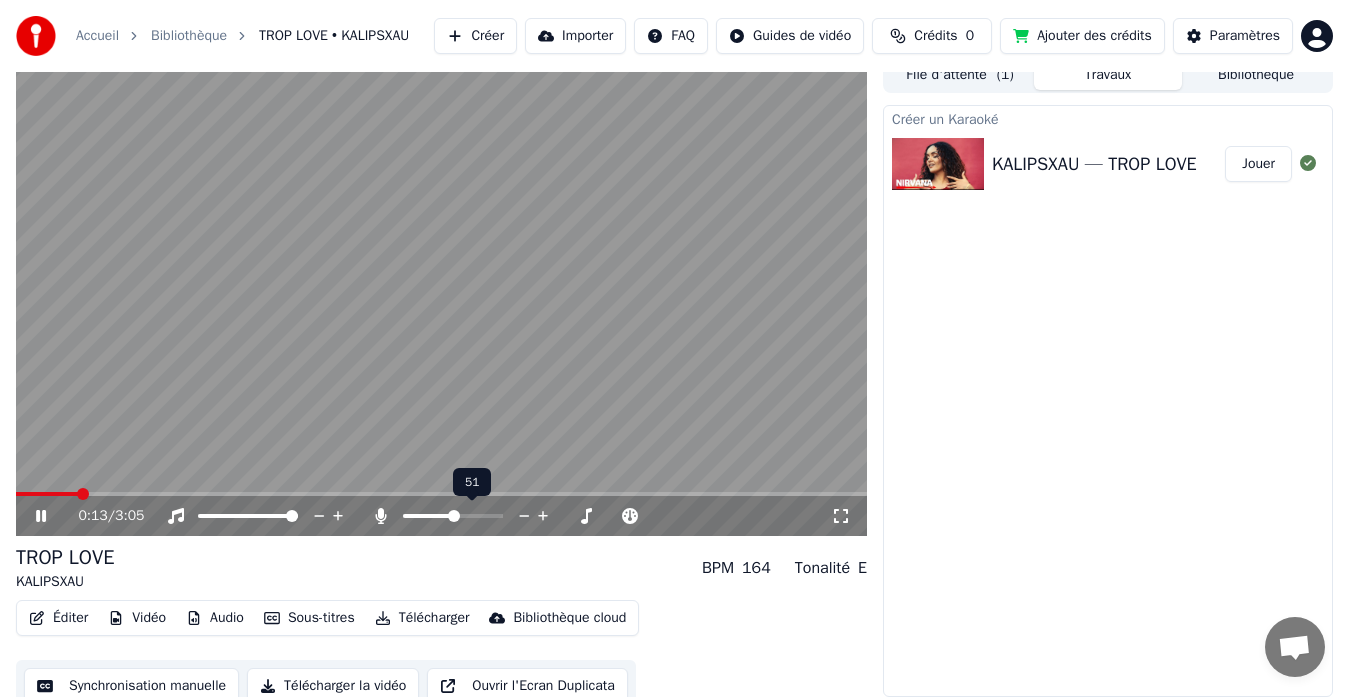 click at bounding box center (454, 516) 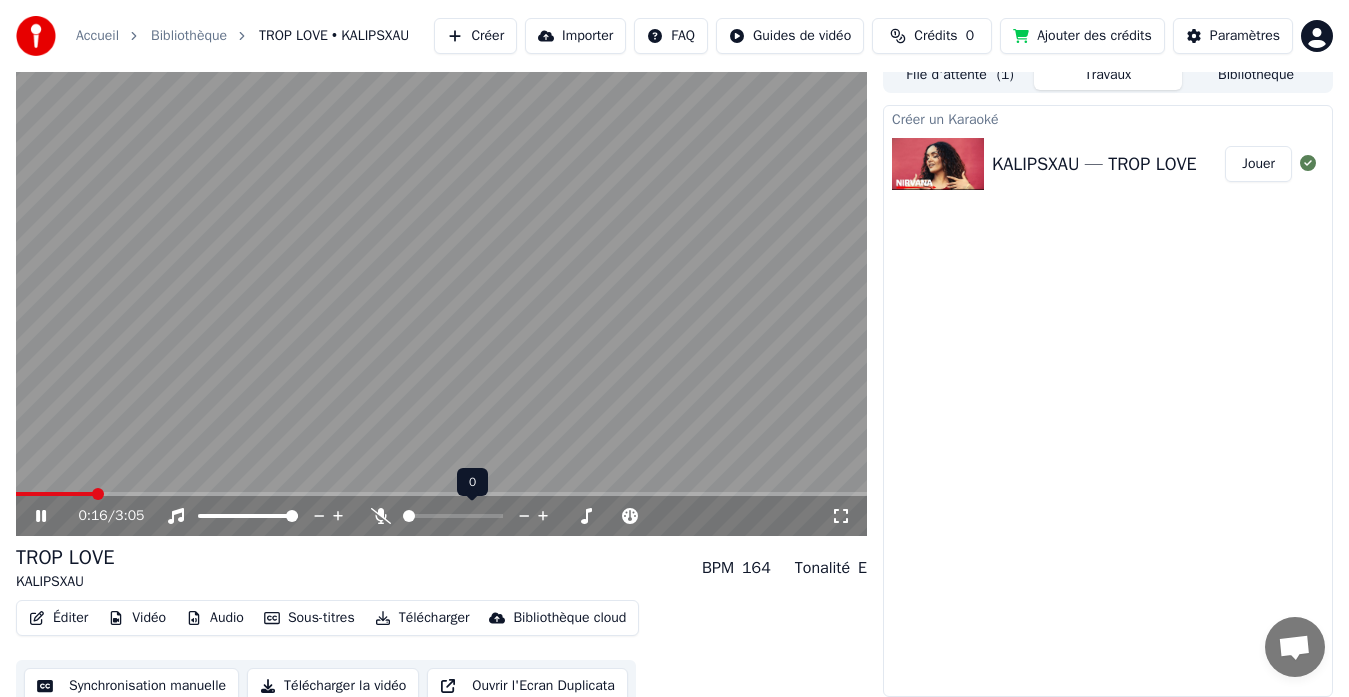 click at bounding box center [409, 516] 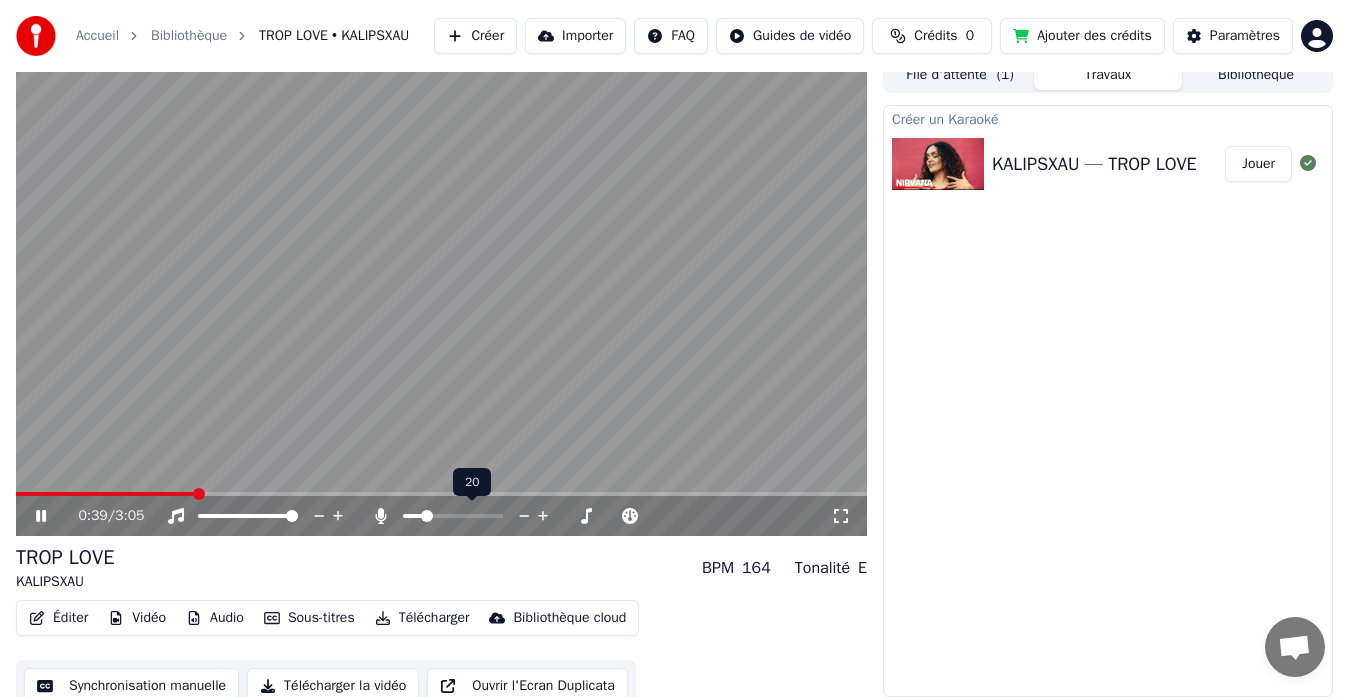 click at bounding box center [427, 516] 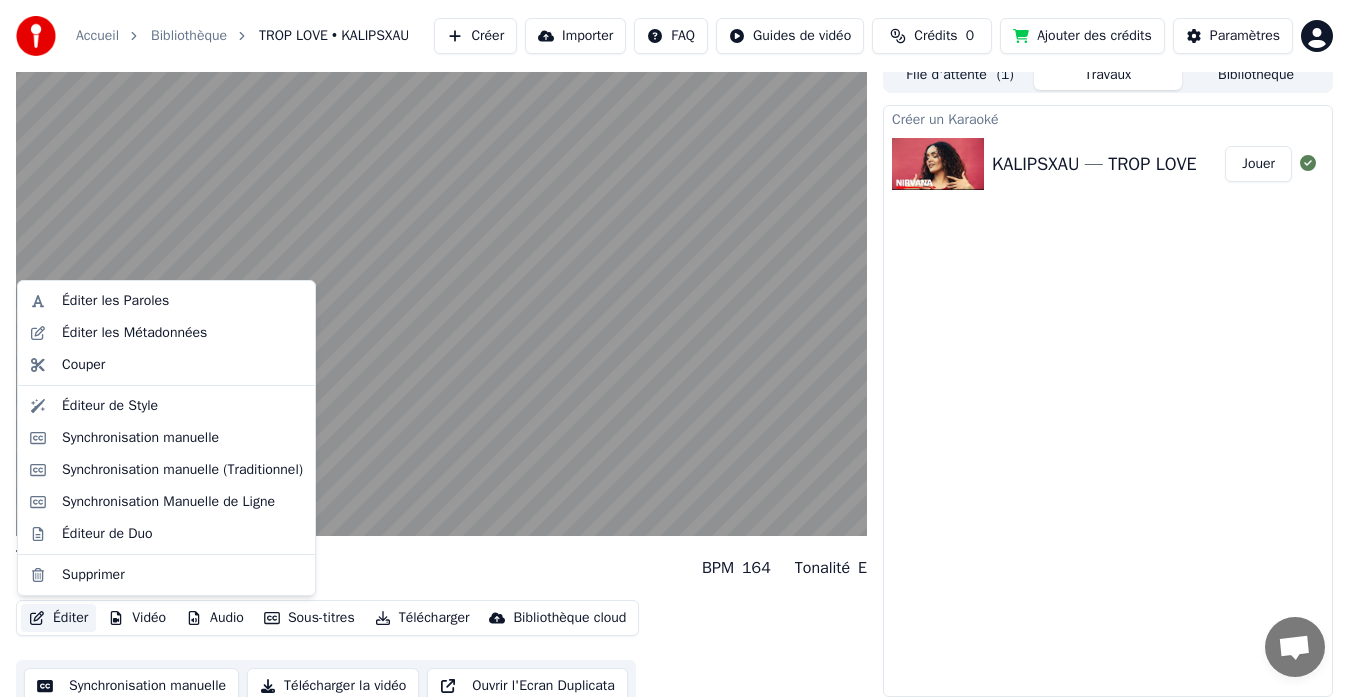 click on "Éditer" at bounding box center (58, 618) 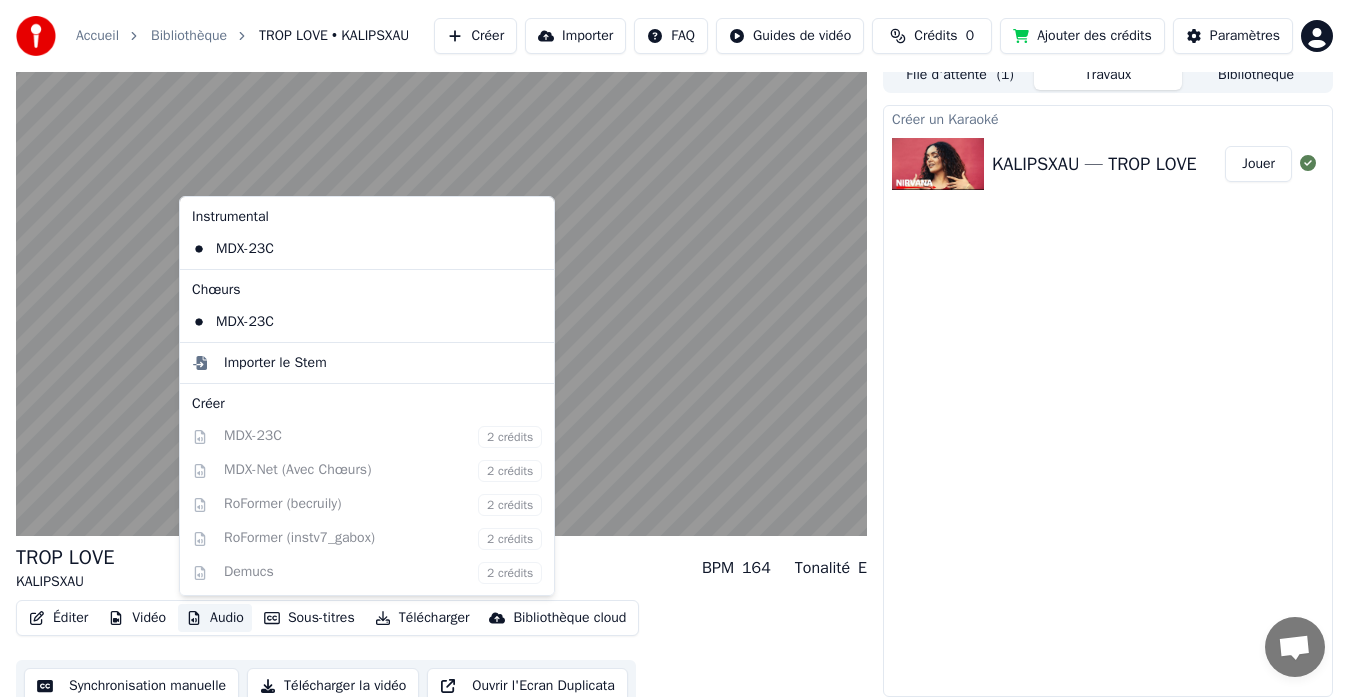 click on "Créer un Karaoké KALIPSXAU — TROP LOVE Jouer" at bounding box center (1108, 401) 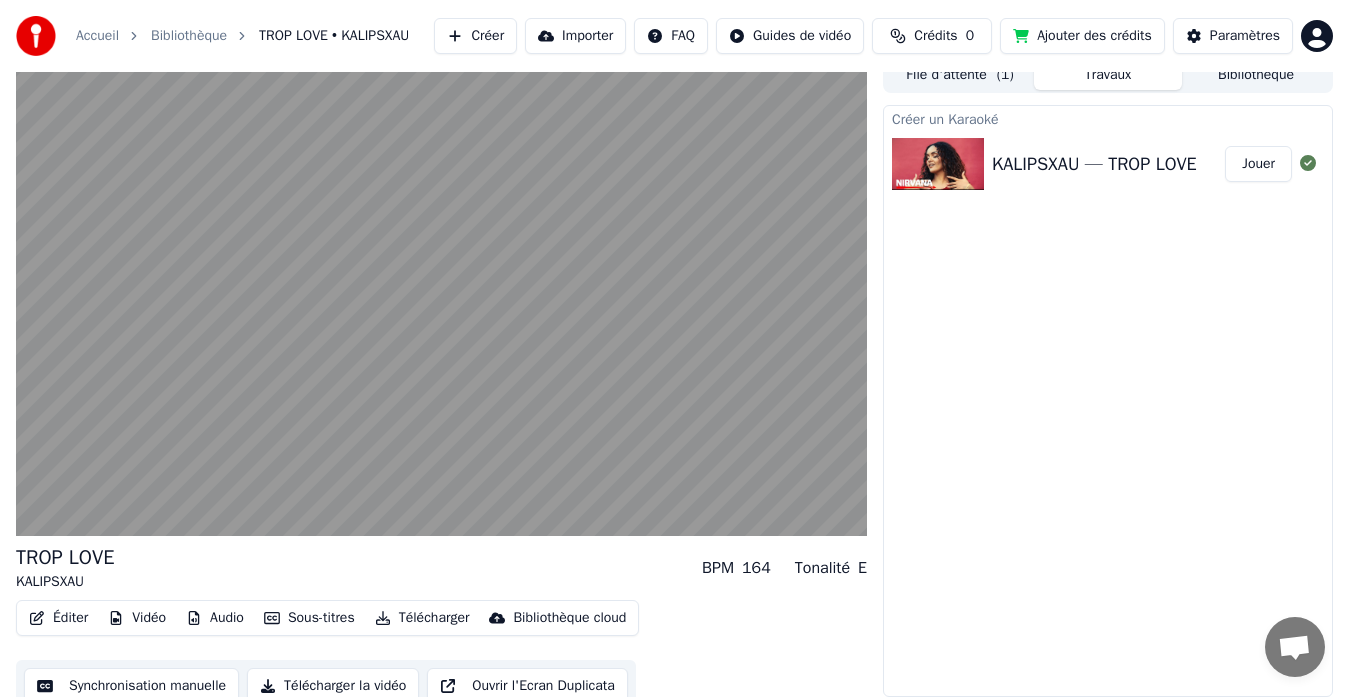 scroll, scrollTop: 30, scrollLeft: 0, axis: vertical 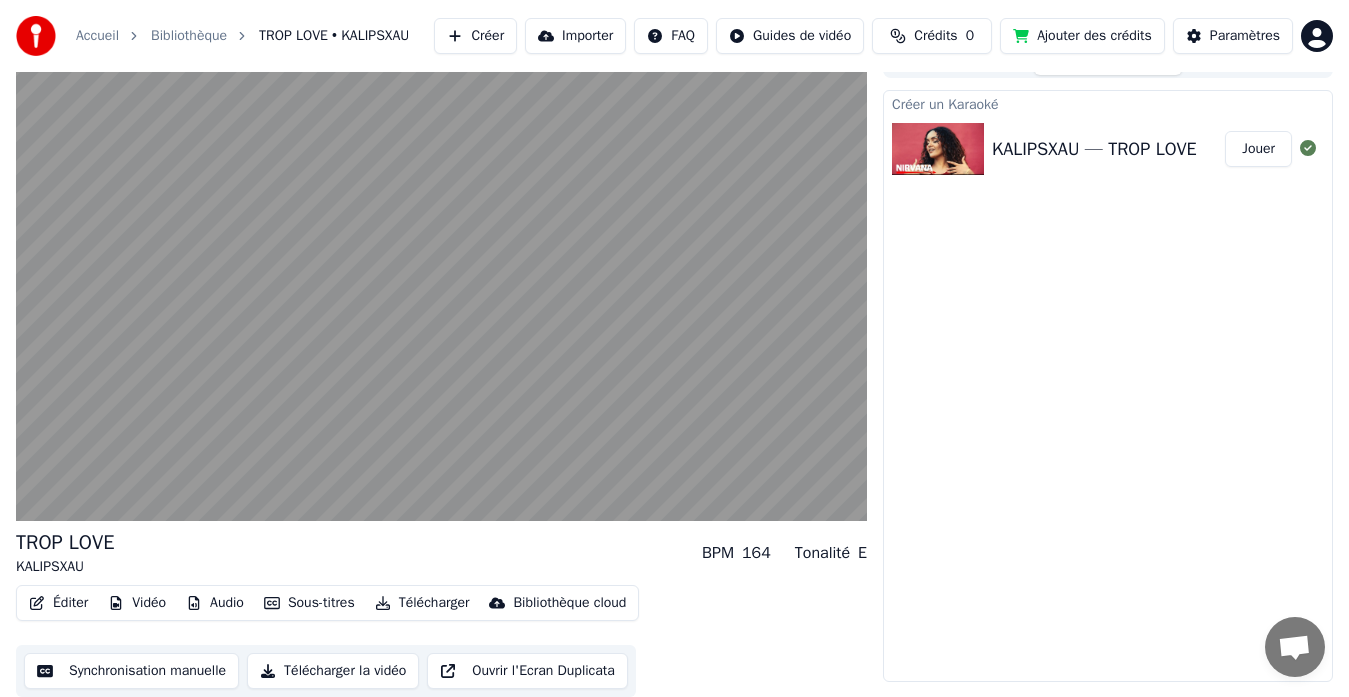 click on "Éditer" at bounding box center (58, 603) 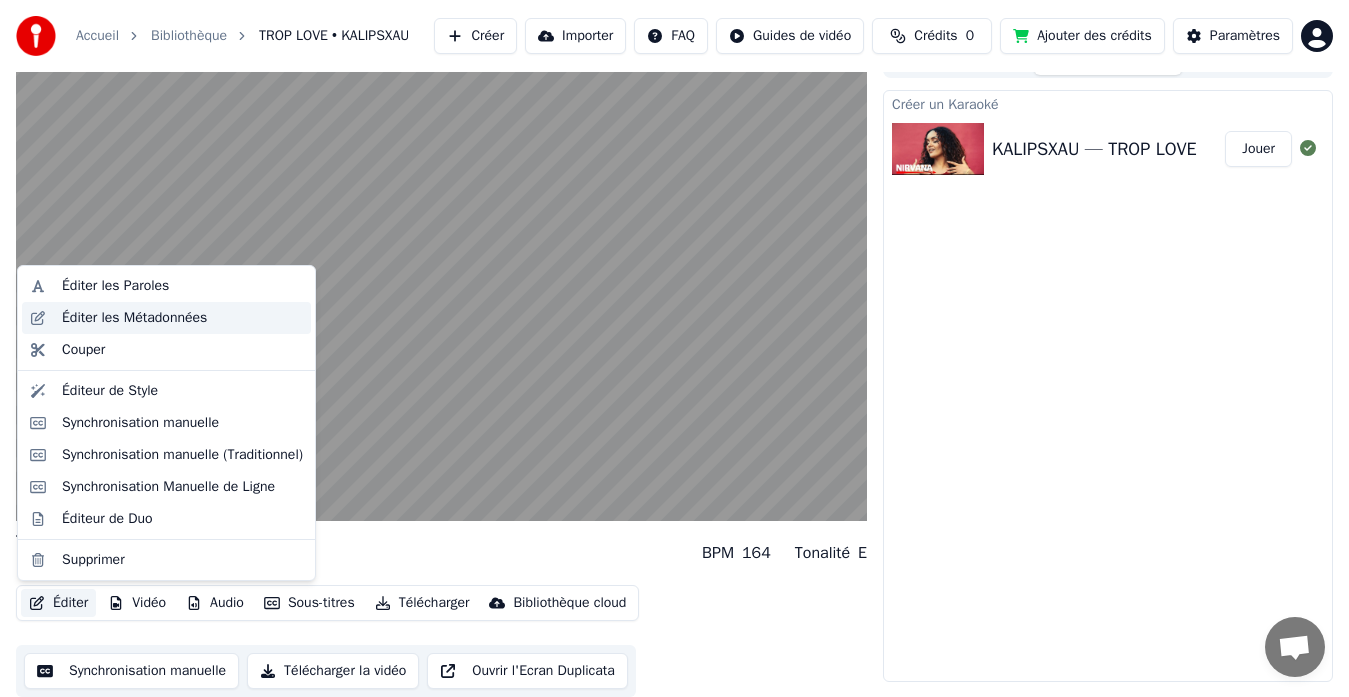 click on "Éditer les Métadonnées" at bounding box center (134, 318) 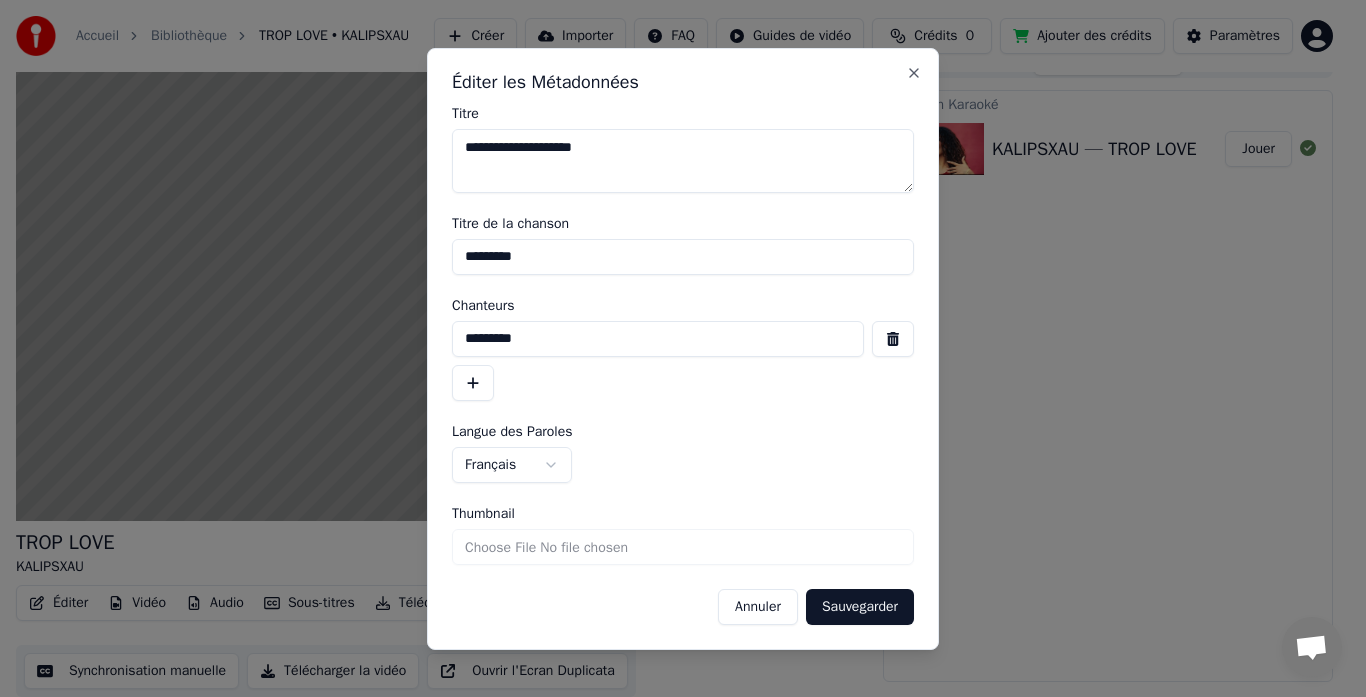 click on "Annuler" at bounding box center [758, 607] 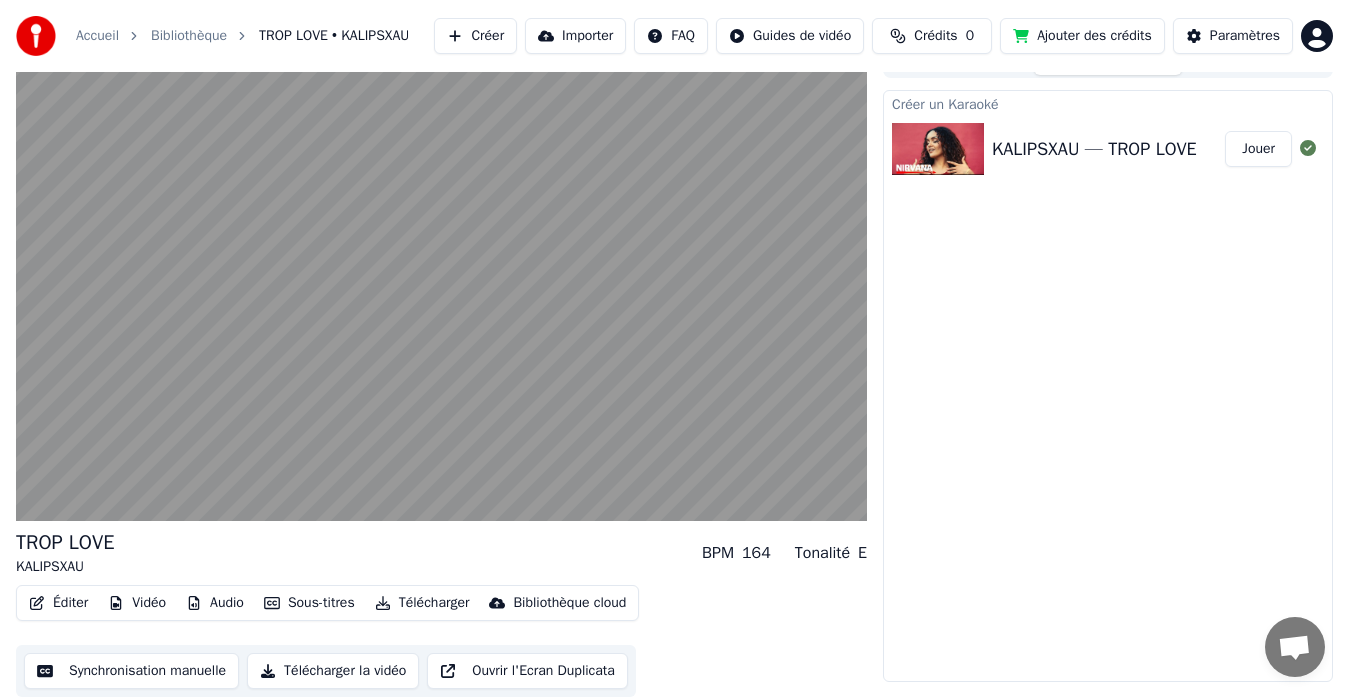 click on "Audio" at bounding box center (215, 603) 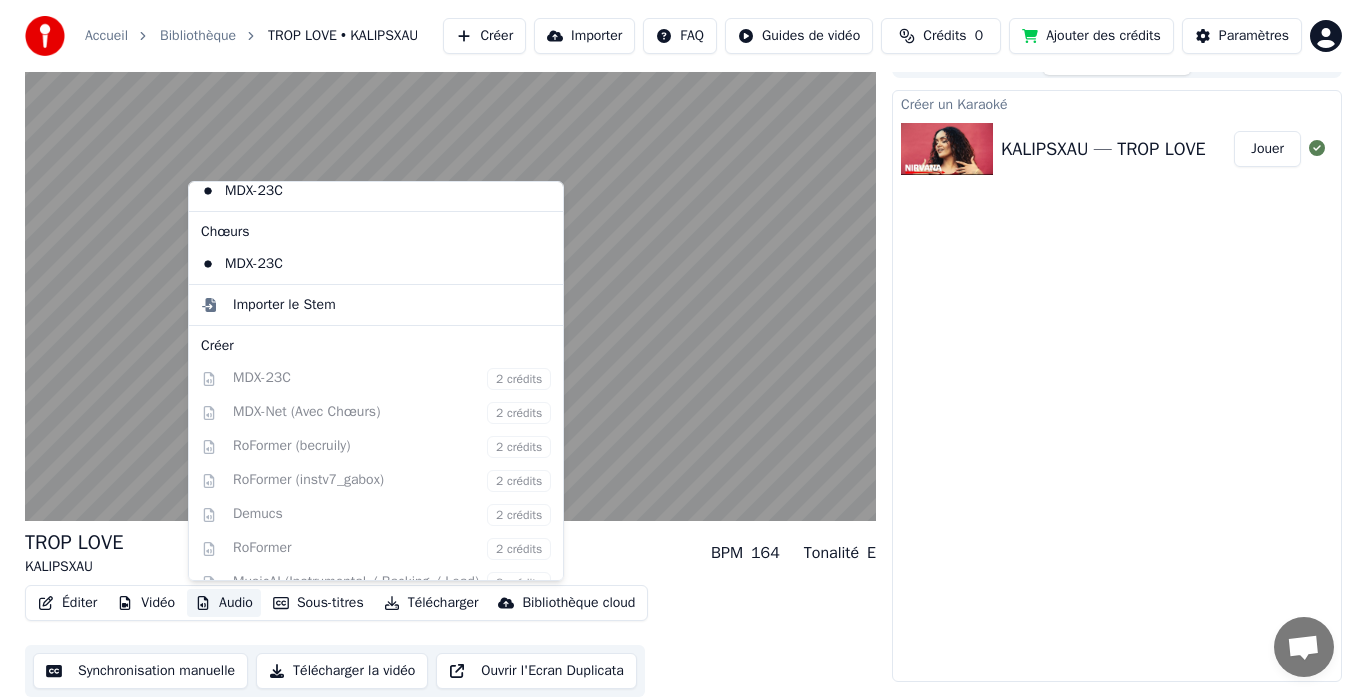 scroll, scrollTop: 0, scrollLeft: 0, axis: both 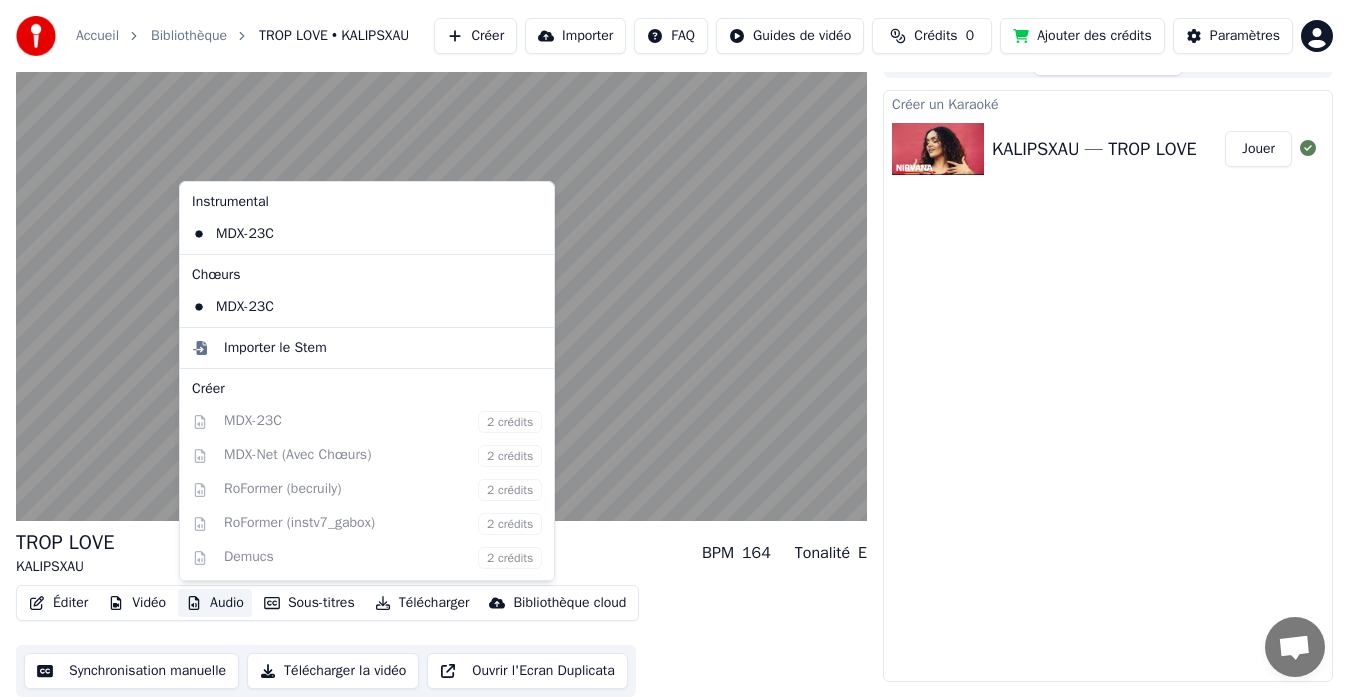 click on "Éditer Vidéo Audio Sous-titres Télécharger Bibliothèque cloud Synchronisation manuelle Télécharger la vidéo Ouvrir l'Ecran Duplicata" at bounding box center [441, 641] 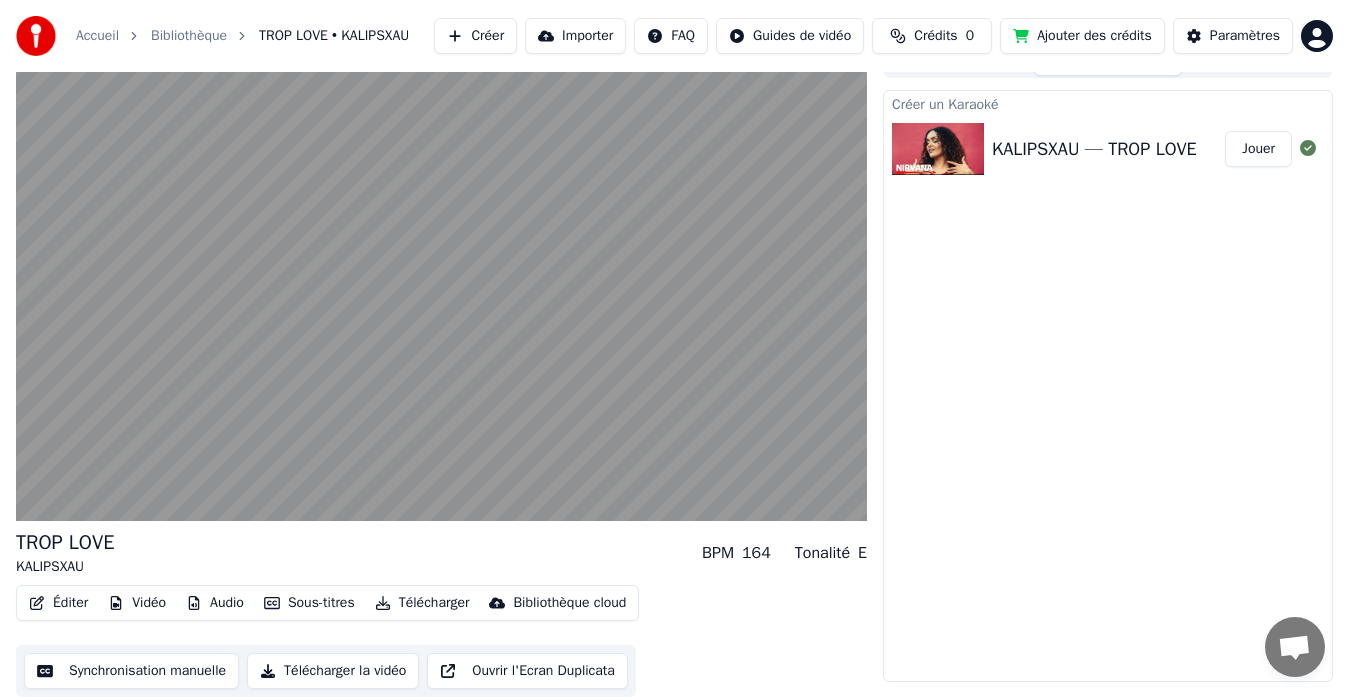 click on "Vidéo" at bounding box center (137, 603) 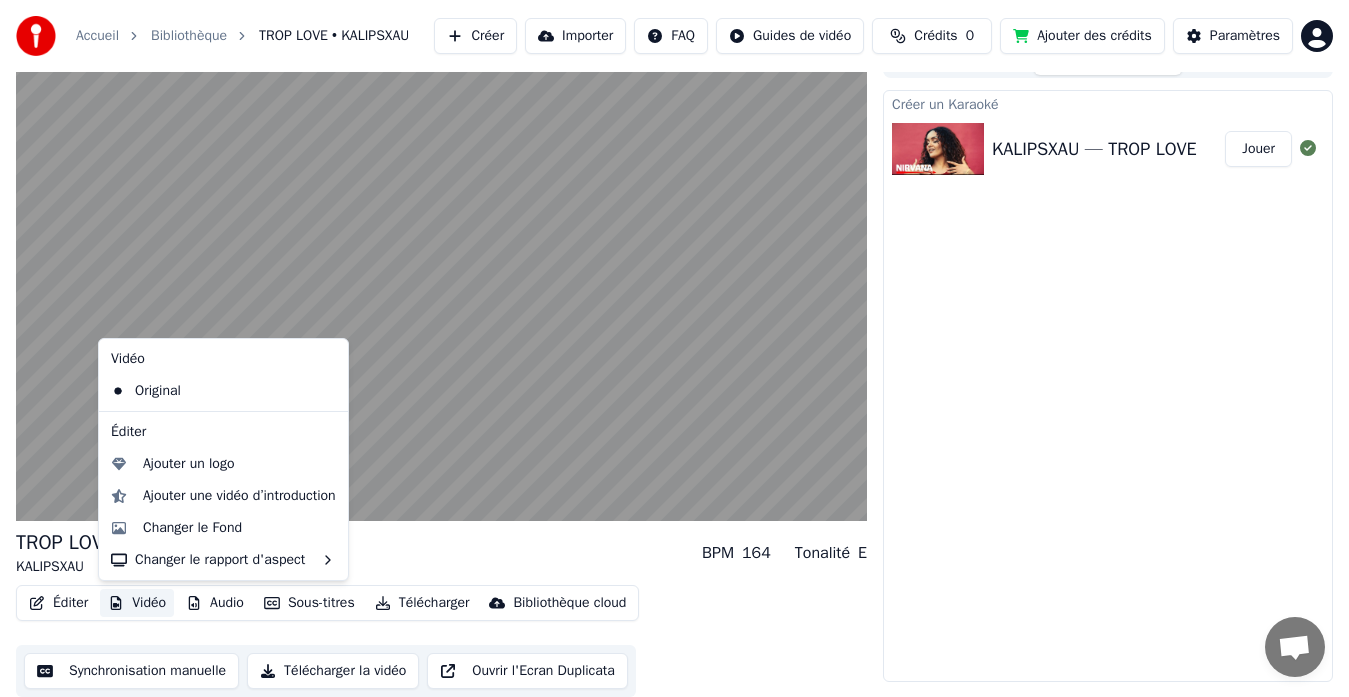 click on "Éditer Vidéo Audio Sous-titres Télécharger Bibliothèque cloud Synchronisation manuelle Télécharger la vidéo Ouvrir l'Ecran Duplicata" at bounding box center (441, 641) 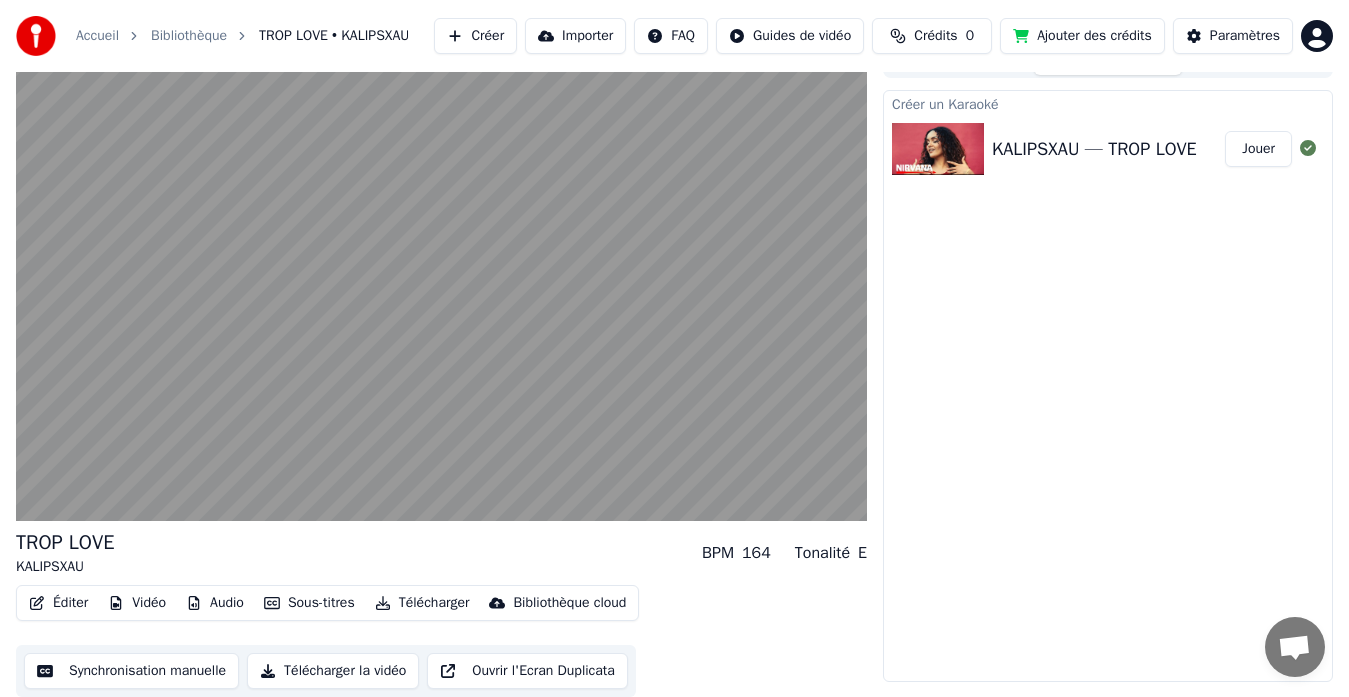 click on "Éditer" at bounding box center [58, 603] 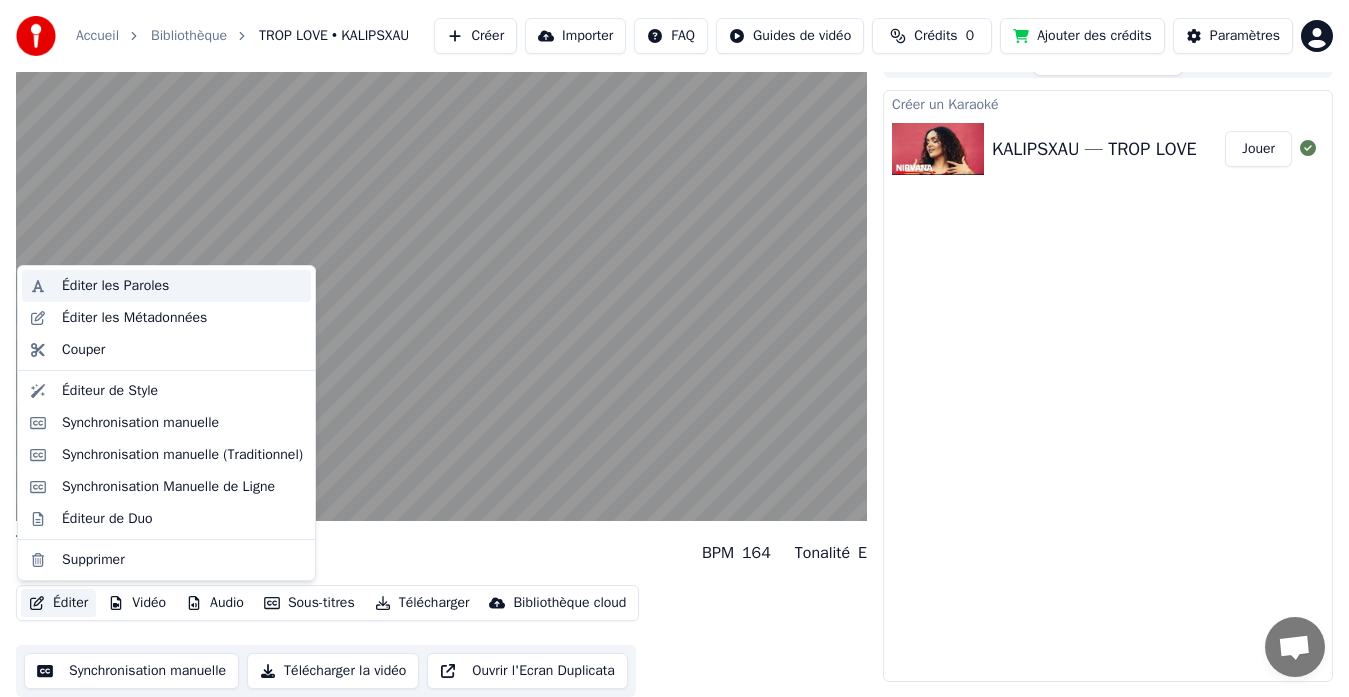 click on "Éditer les Paroles" at bounding box center (115, 286) 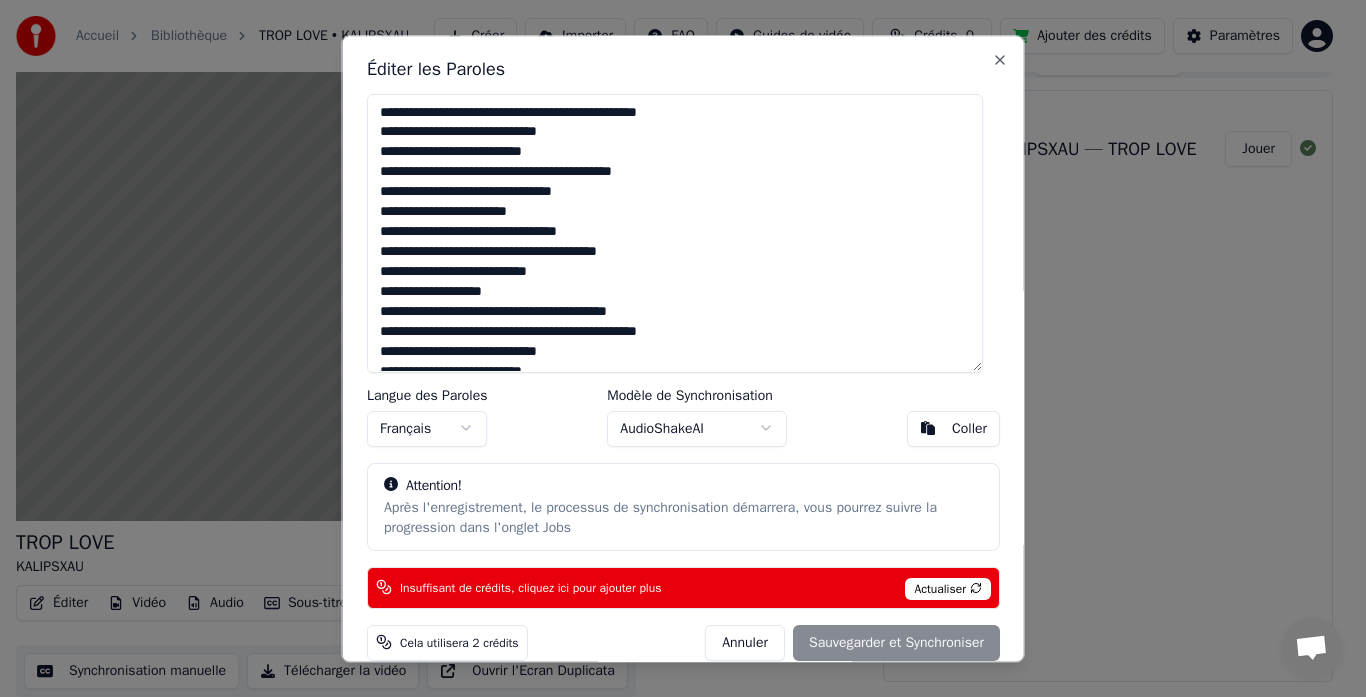 click on "Accueil Bibliothèque TROP LOVE • KALIPSXAU Créer Importer FAQ Guides de vidéo Crédits 0 Ajouter des crédits Paramètres TROP LOVE KALIPSXAU BPM 164 Tonalité E Éditer Vidéo Audio Sous-titres Télécharger Bibliothèque cloud Synchronisation manuelle Télécharger la vidéo Ouvrir l'Ecran Duplicata File d'attente ( 1 ) Travaux Bibliothèque Créer un Karaoké KALIPSXAU — TROP LOVE Jouer Éditer les Paroles Langue des Paroles Français Modèle de Synchronisation AudioShakeAI Coller Attention! Après l'enregistrement, le processus de synchronisation démarrera, vous pourrez suivre la progression dans l'onglet Jobs Insuffisant de crédits, cliquez ici pour ajouter plus Actualiser Cela utilisera 2 crédits Annuler Sauvegarder et Synchroniser Close" at bounding box center (674, 318) 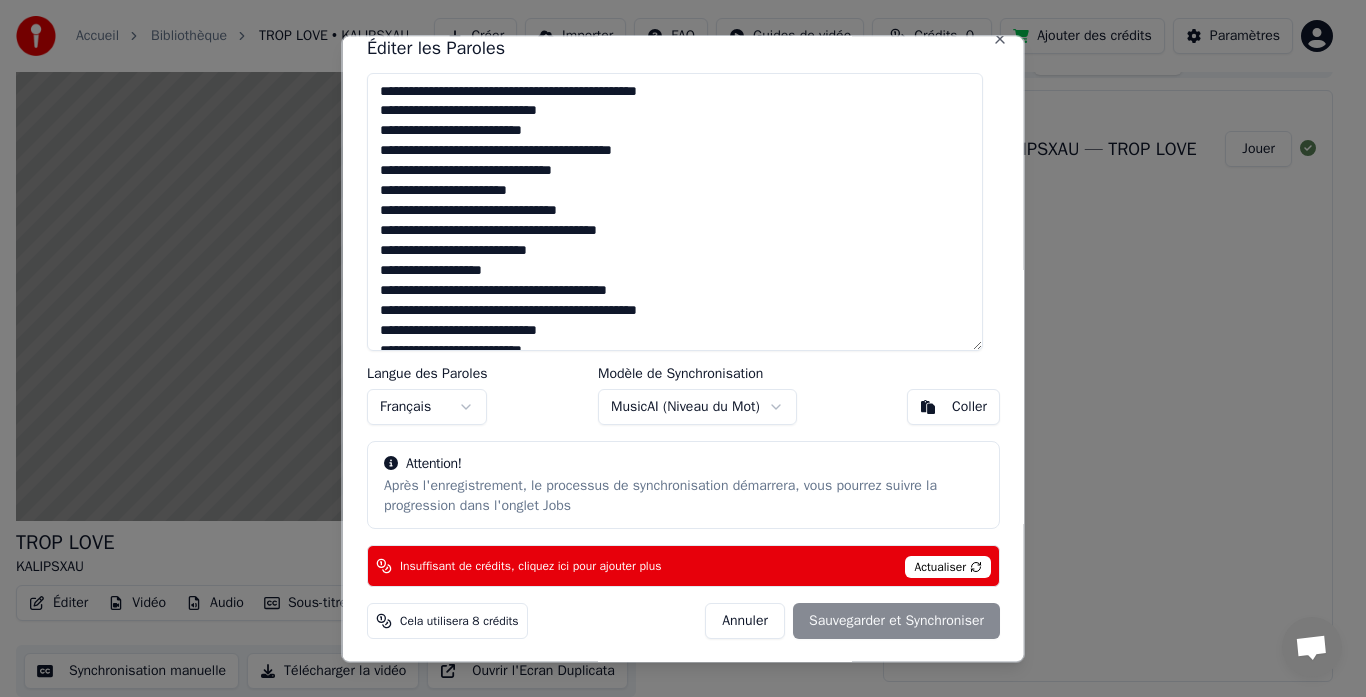 scroll, scrollTop: 23, scrollLeft: 0, axis: vertical 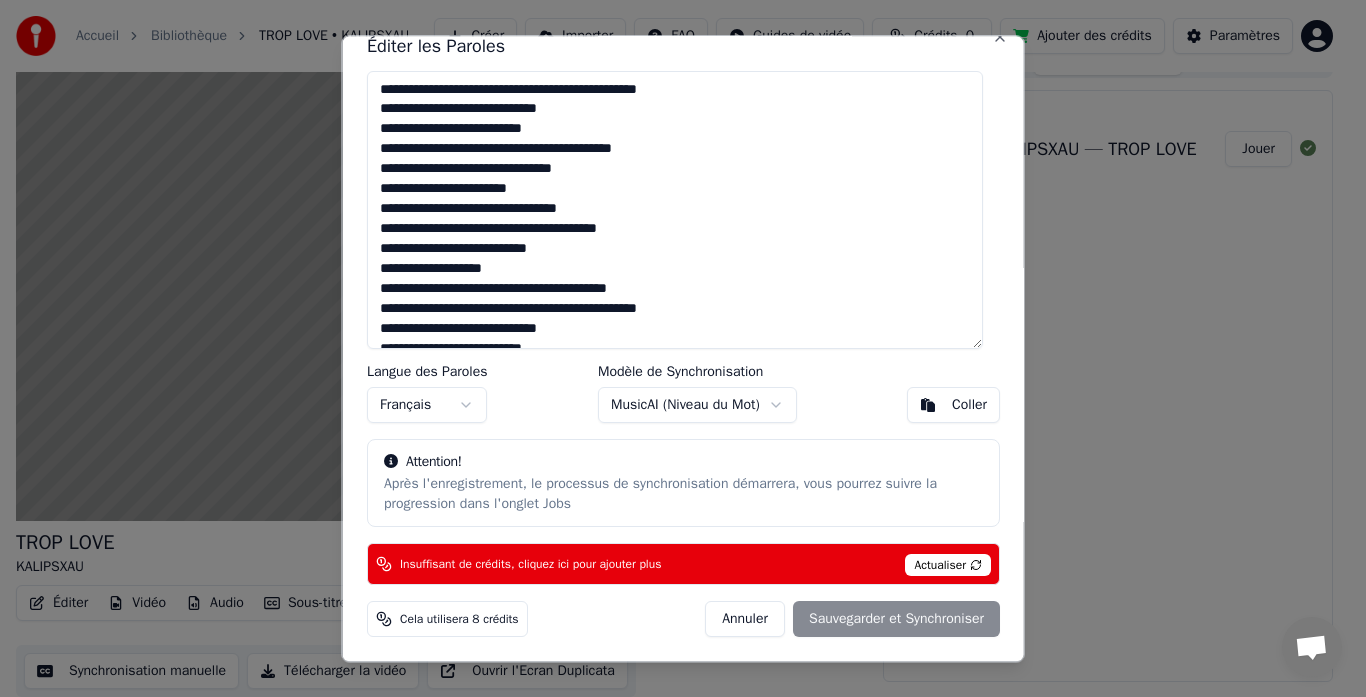 click on "Annuler Sauvegarder et Synchroniser" at bounding box center [852, 620] 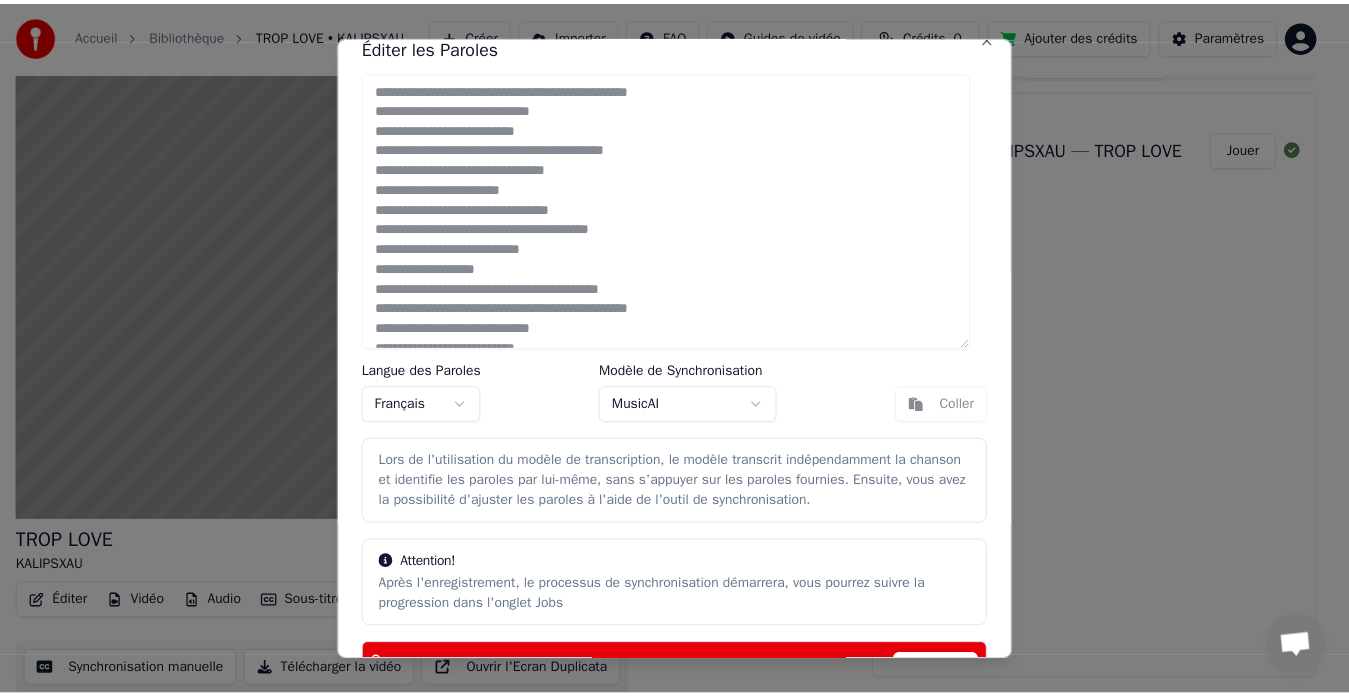 scroll, scrollTop: 125, scrollLeft: 0, axis: vertical 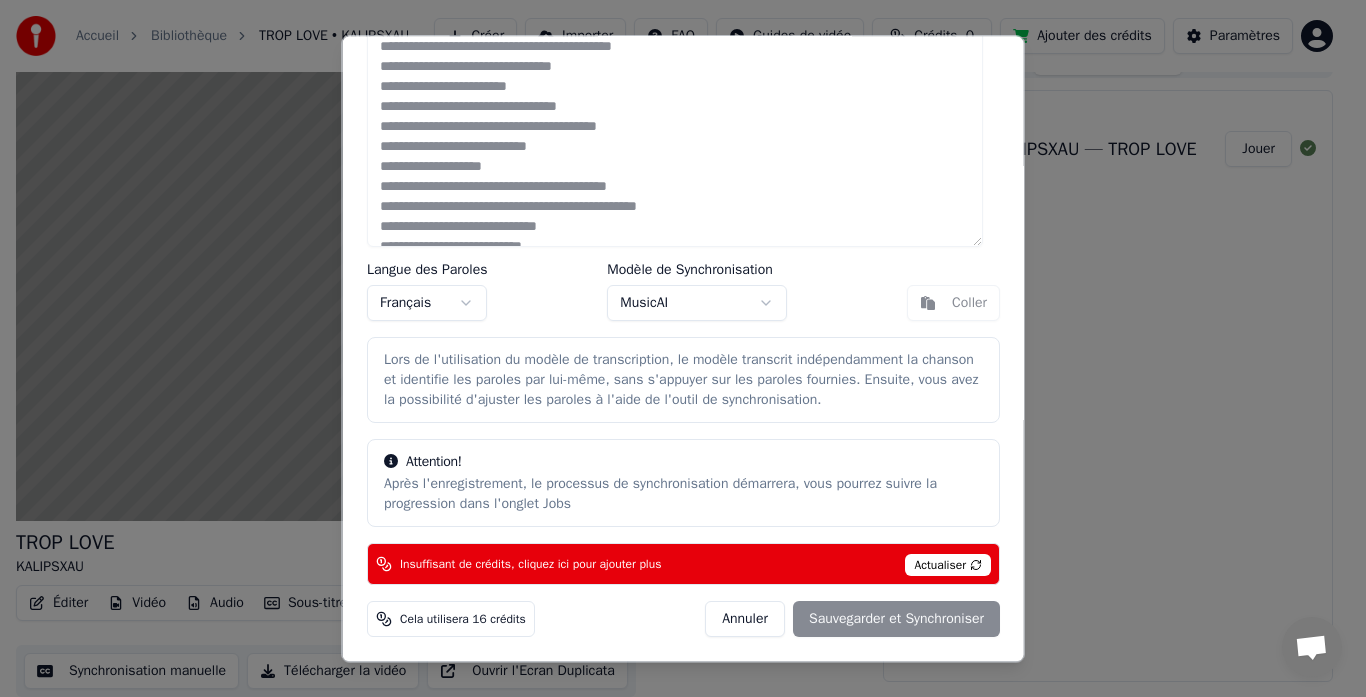 click on "Annuler Sauvegarder et Synchroniser" at bounding box center [852, 620] 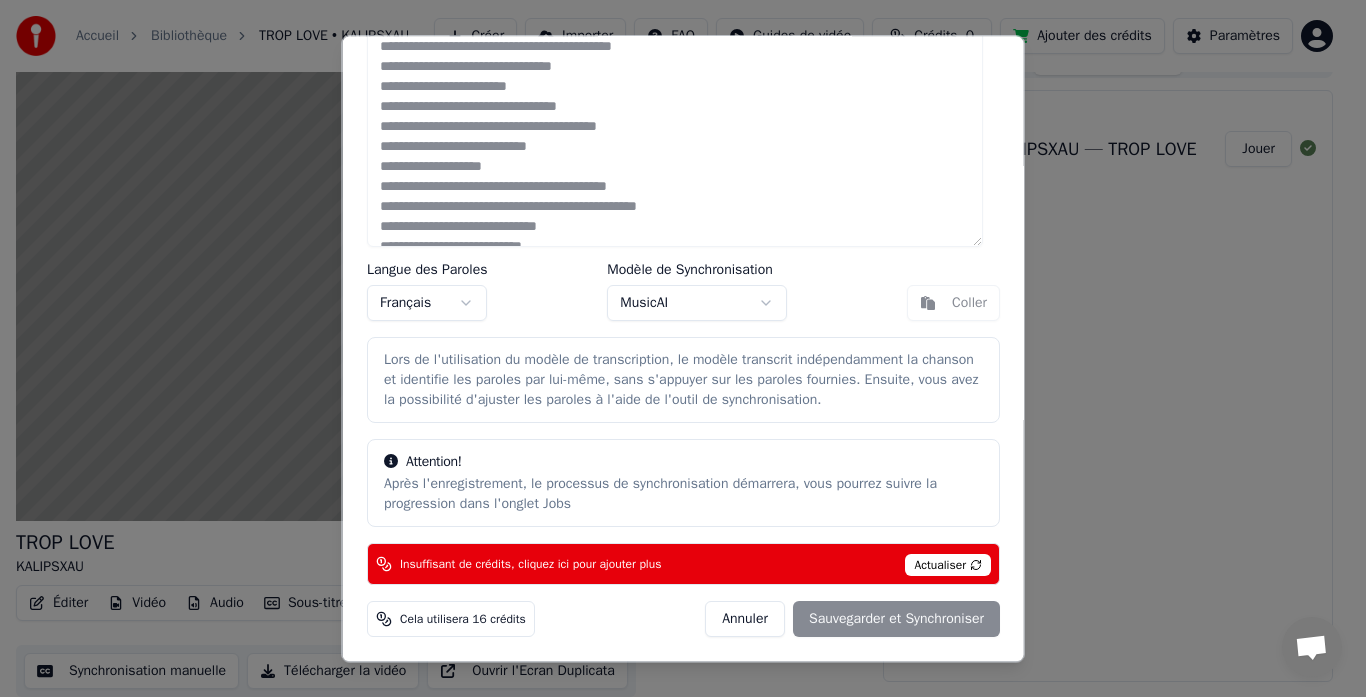 click on "Actualiser" at bounding box center (948, 566) 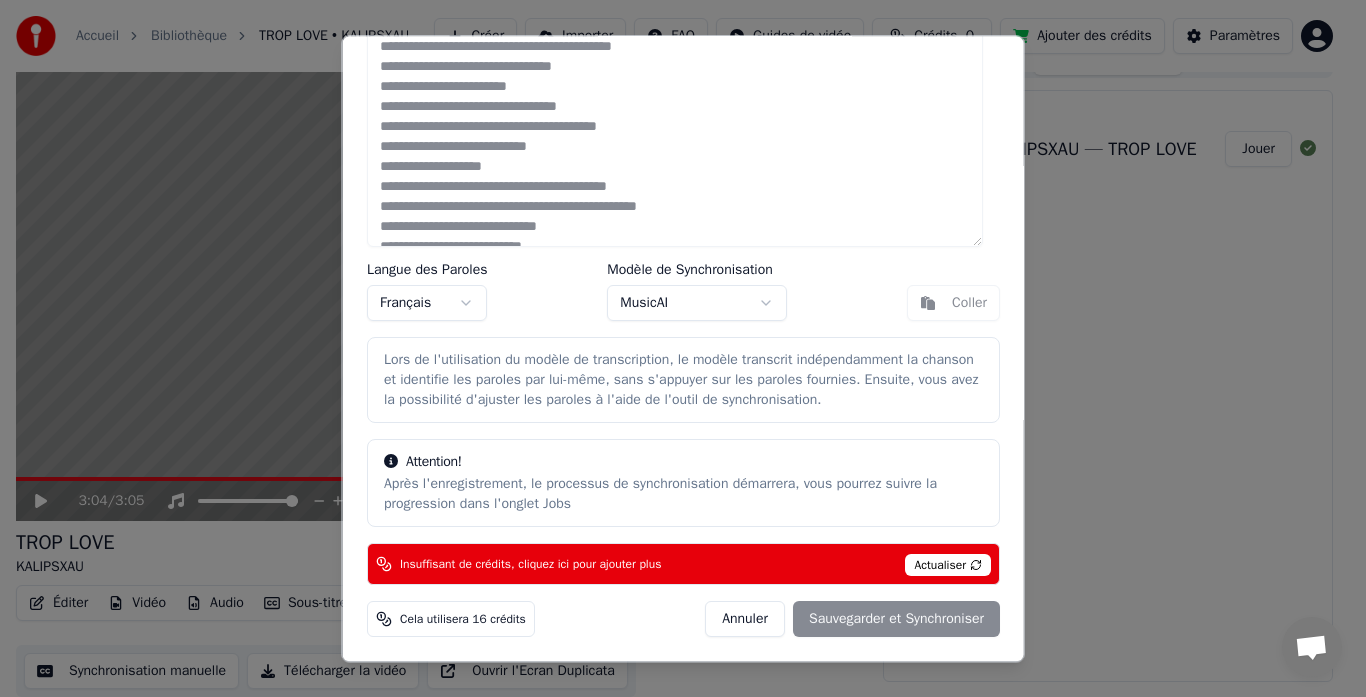 click on "Annuler" at bounding box center [745, 620] 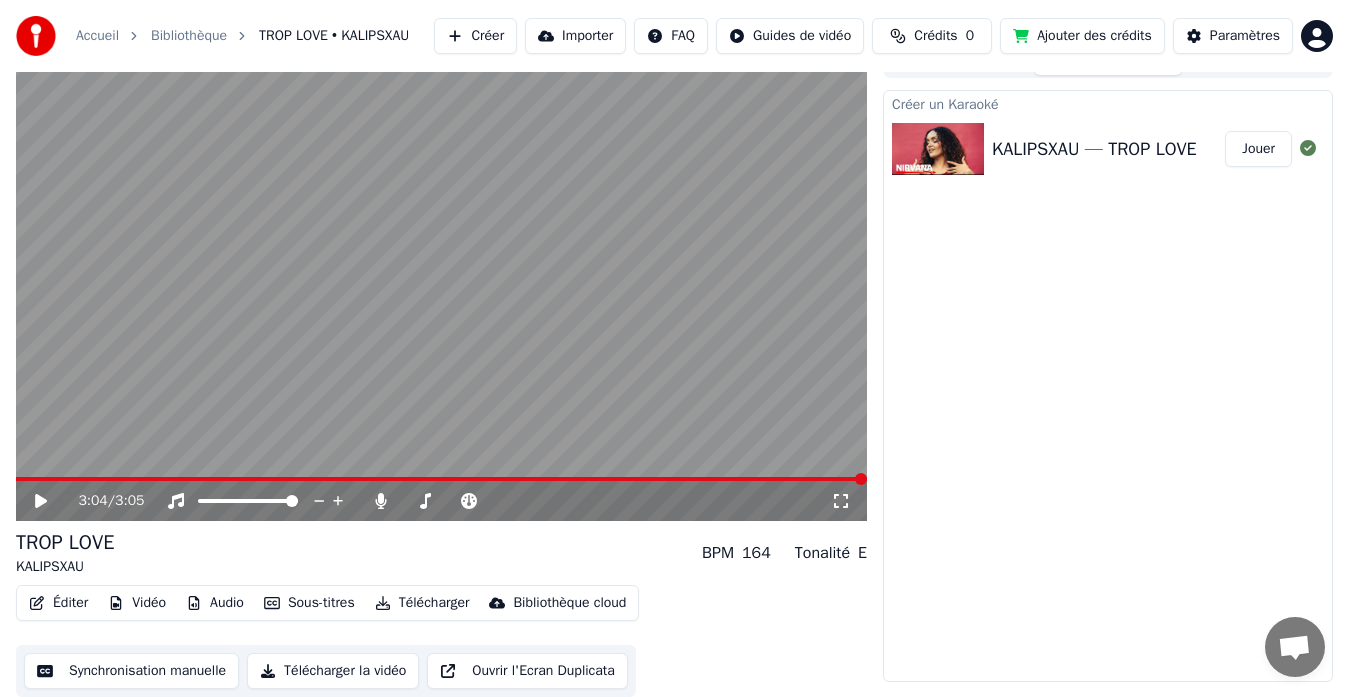click 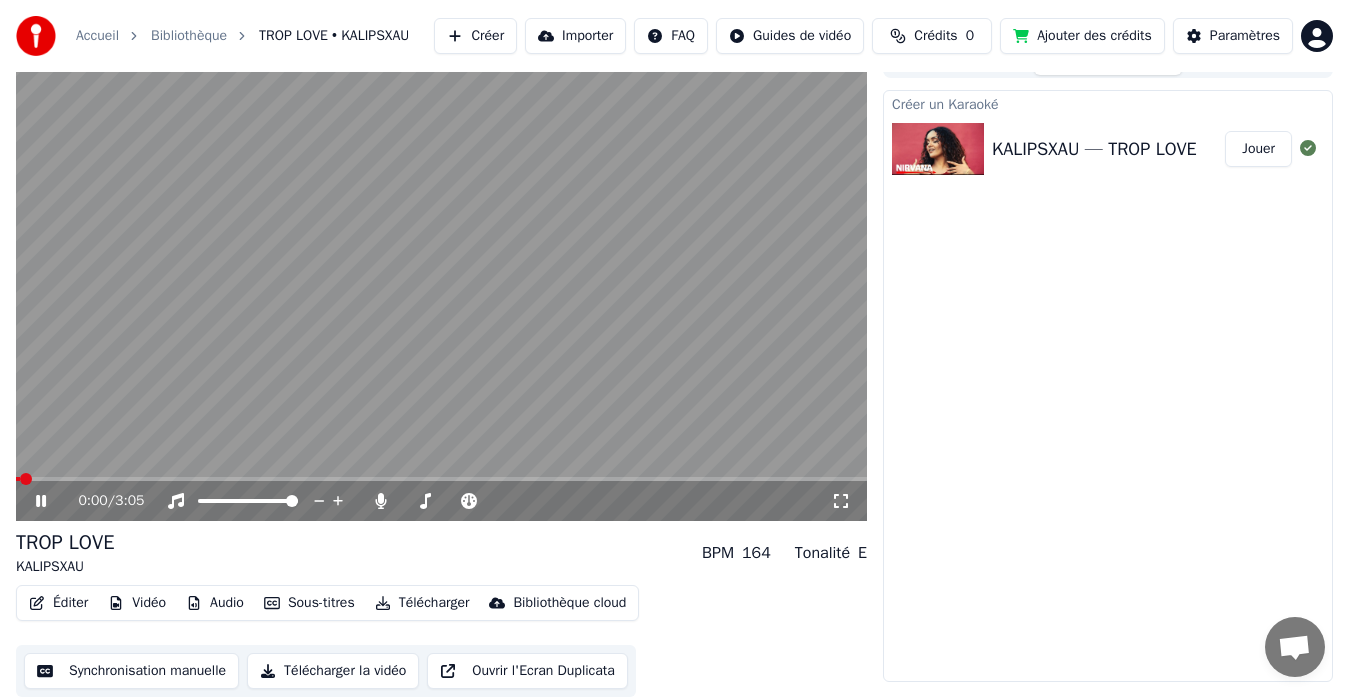 click at bounding box center (441, 281) 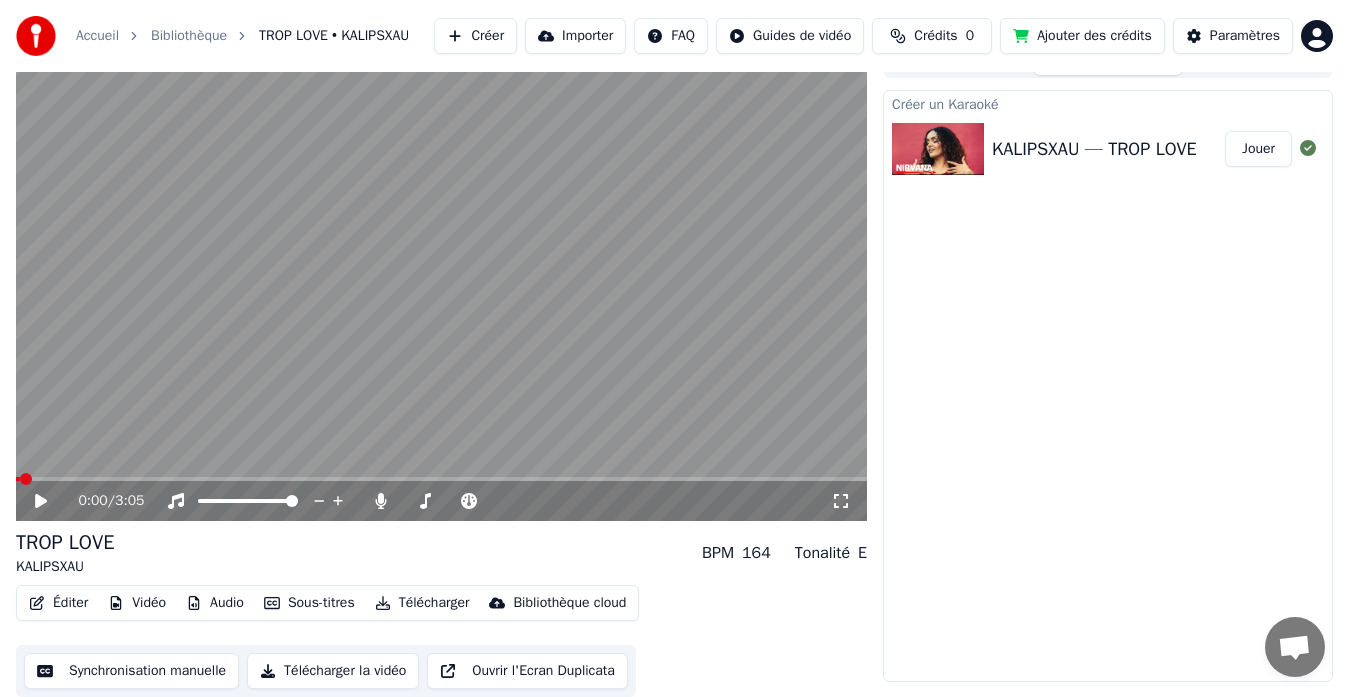 click at bounding box center [441, 479] 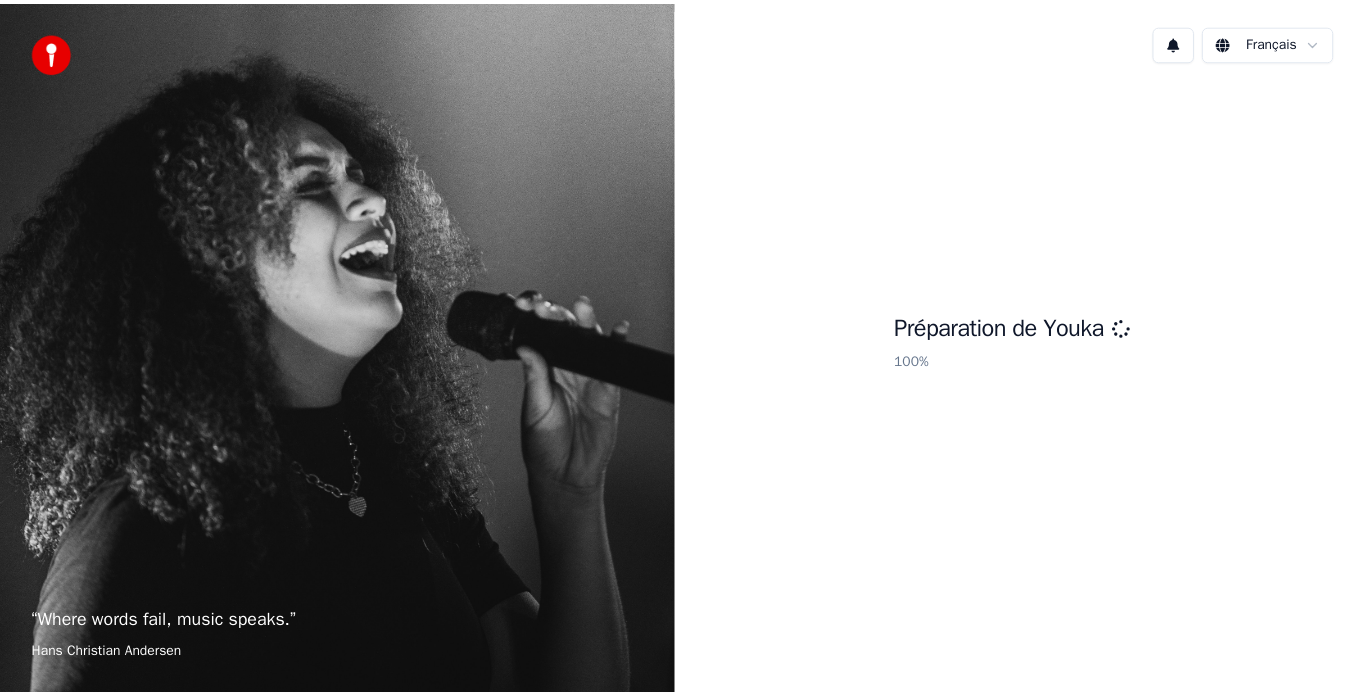 scroll, scrollTop: 0, scrollLeft: 0, axis: both 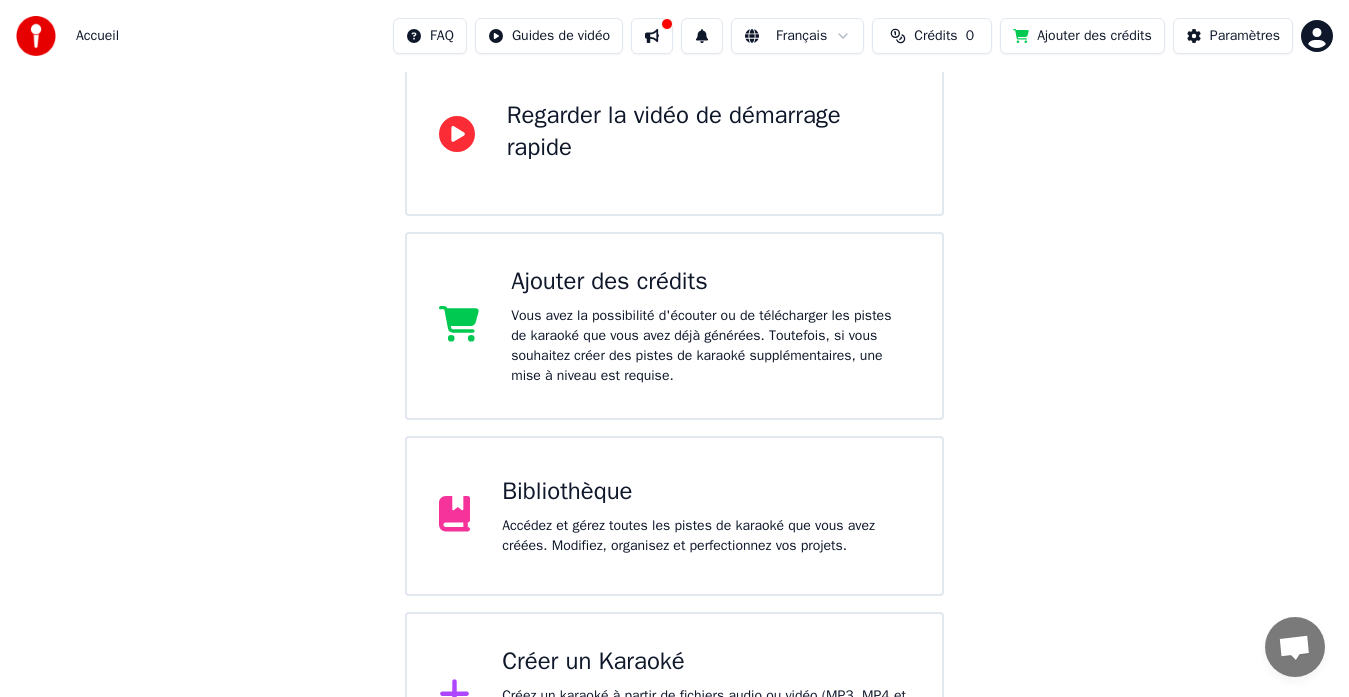 click on "Ajouter des crédits" at bounding box center [710, 282] 